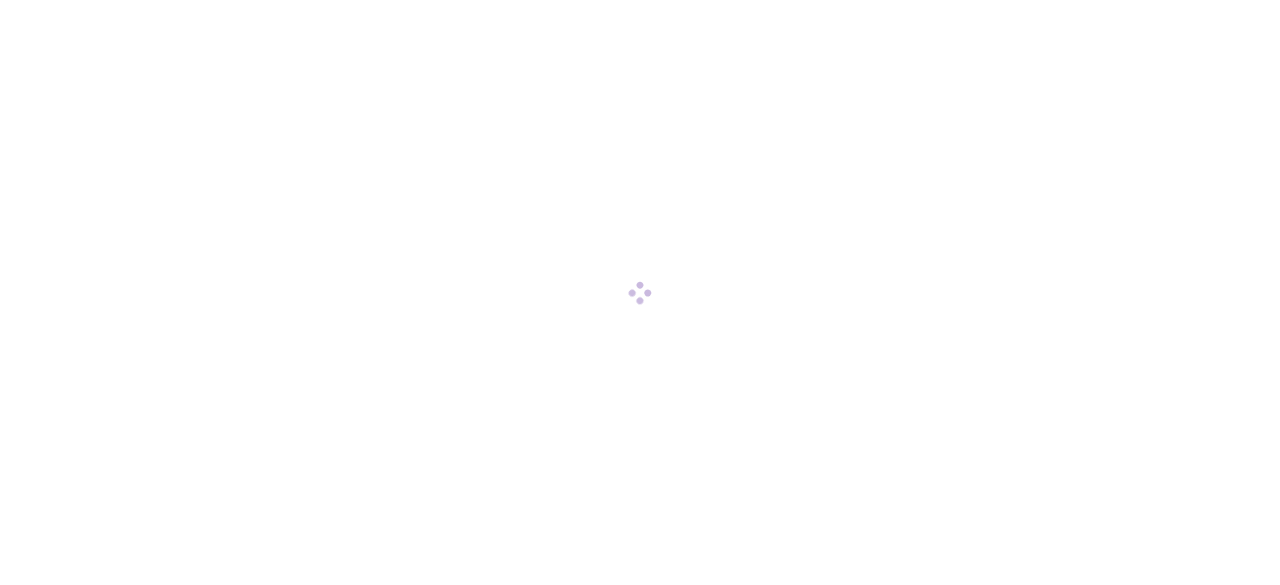 scroll, scrollTop: 0, scrollLeft: 0, axis: both 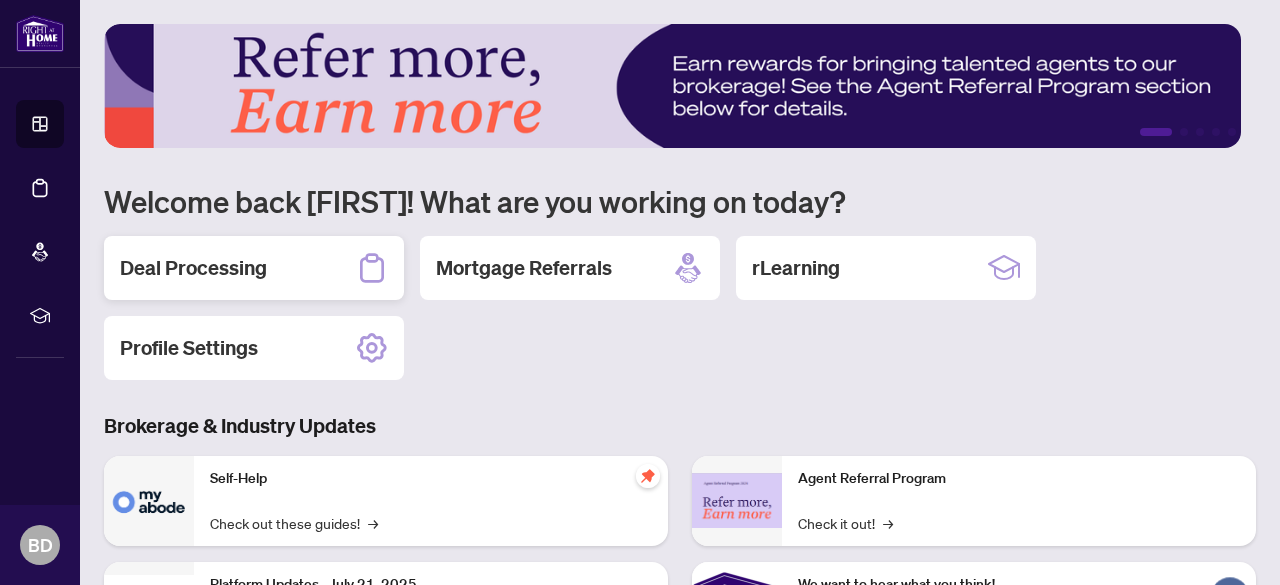 click on "Deal Processing" at bounding box center [193, 268] 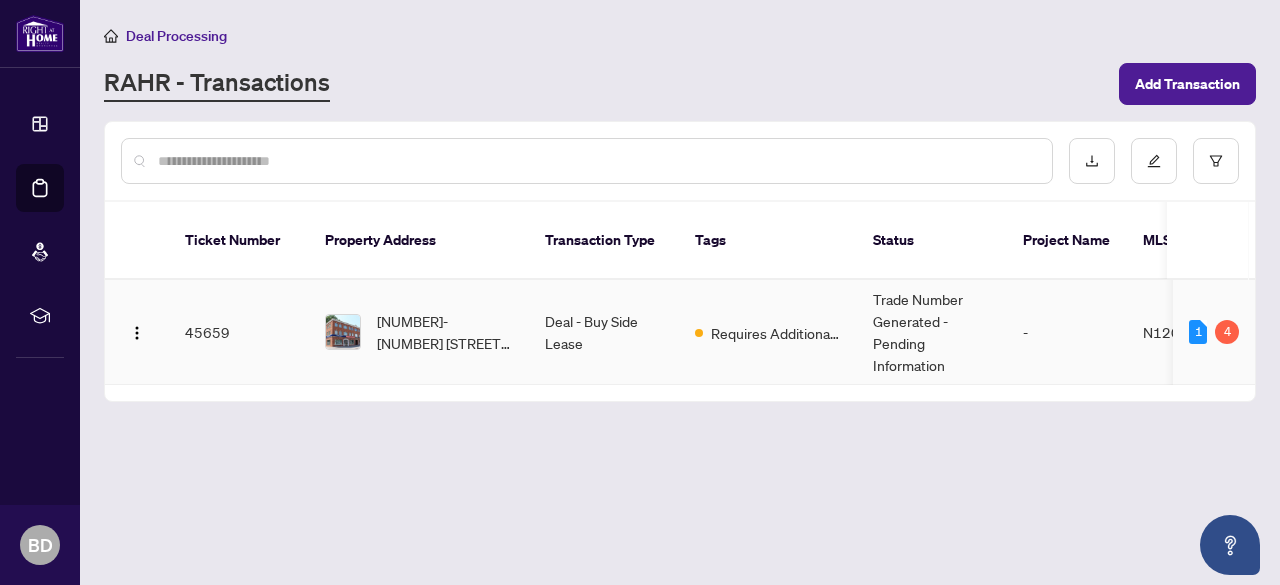 click on "Deal - Buy Side Lease" at bounding box center [604, 332] 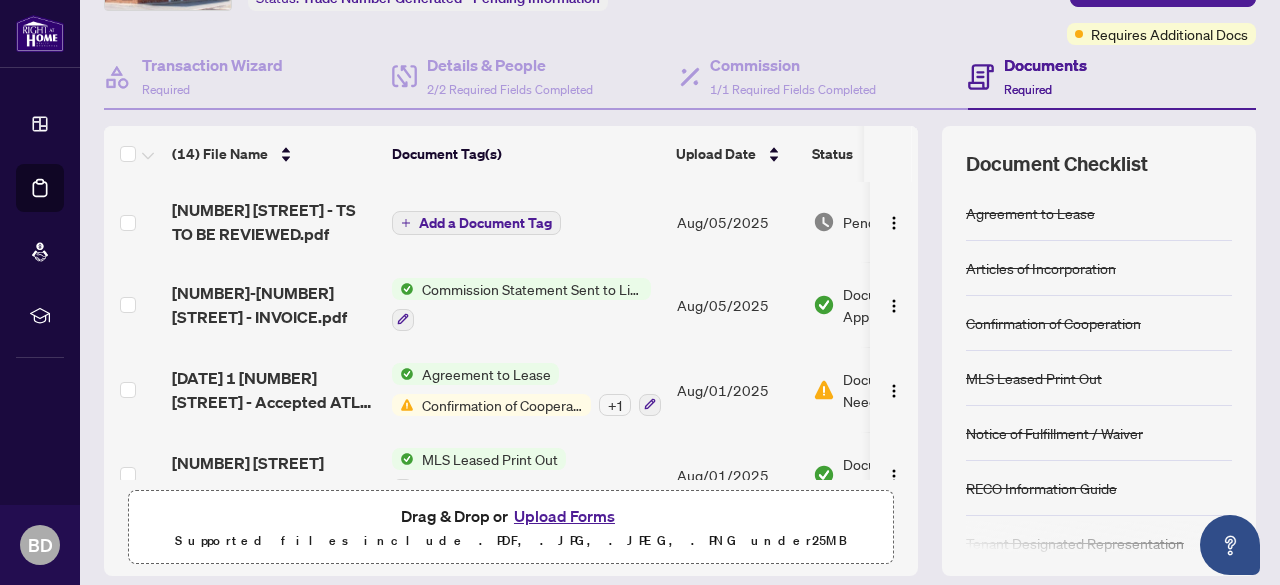 scroll, scrollTop: 149, scrollLeft: 0, axis: vertical 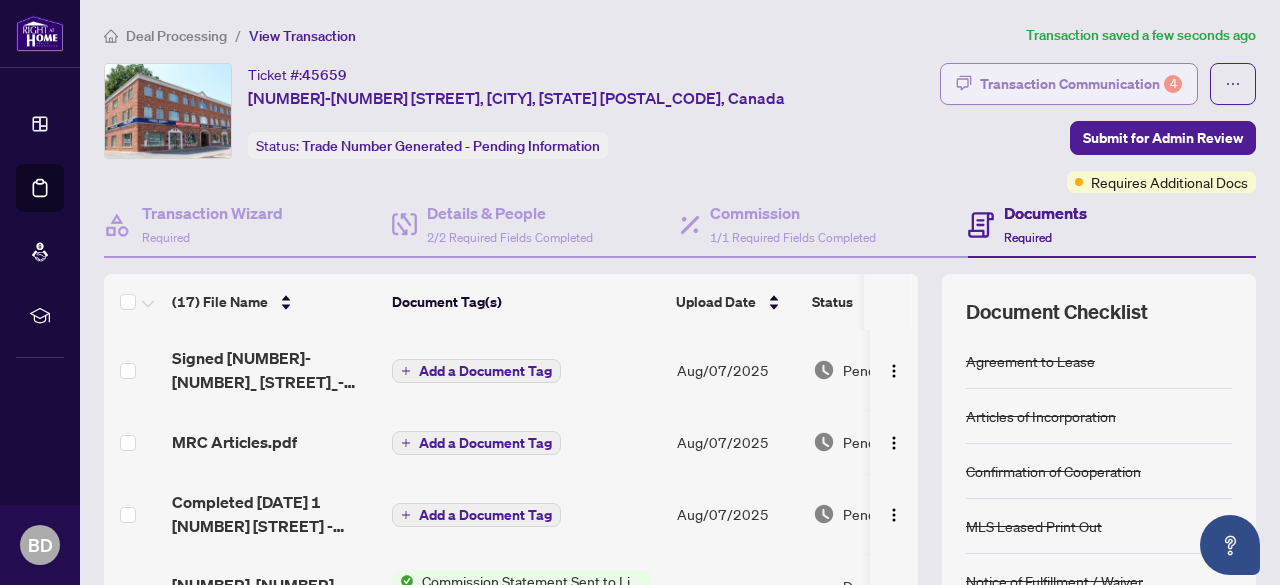 click on "Transaction Communication 4" at bounding box center [1081, 84] 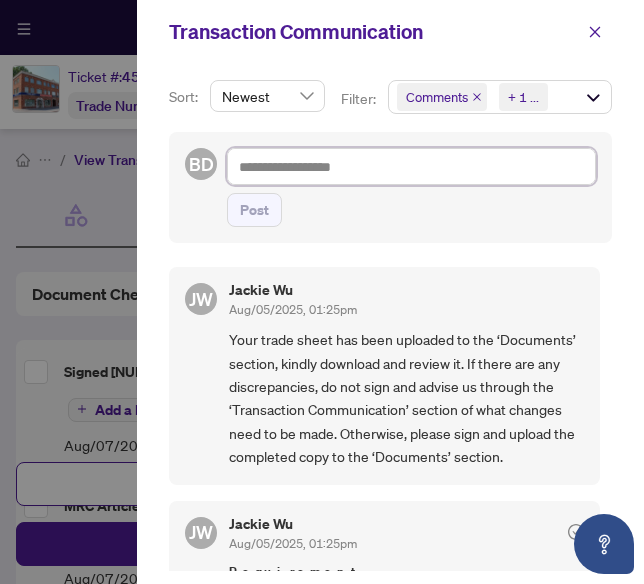 click at bounding box center [411, 166] 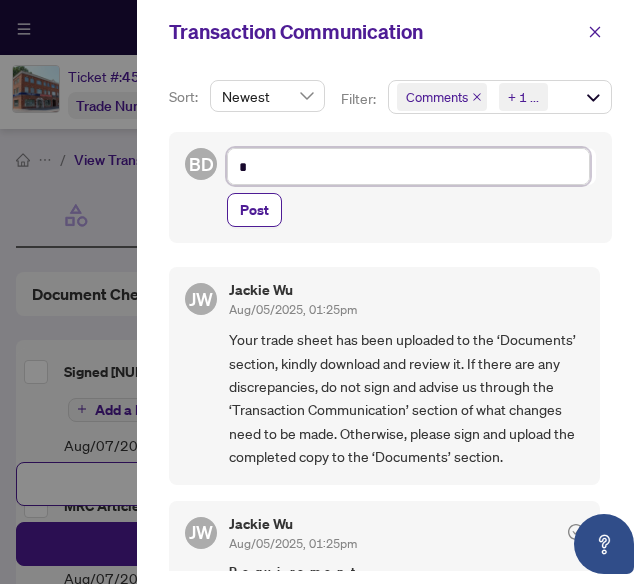 type on "**" 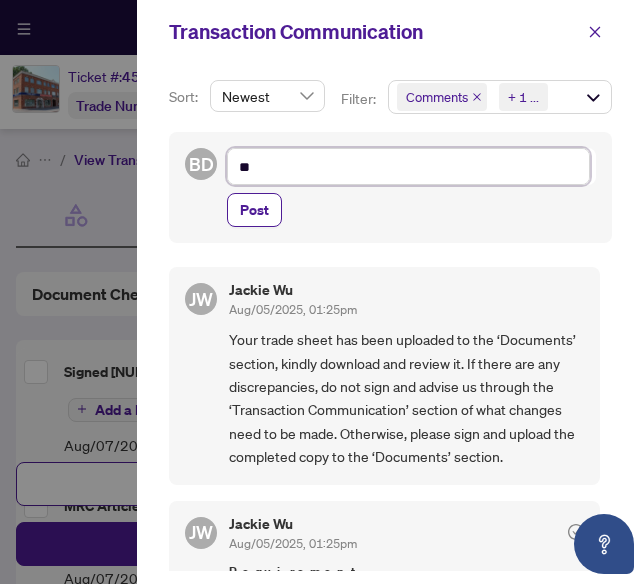 type on "***" 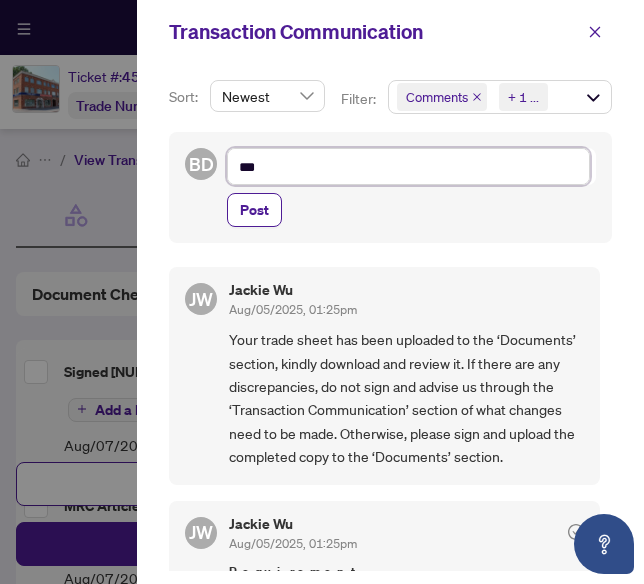 type on "****" 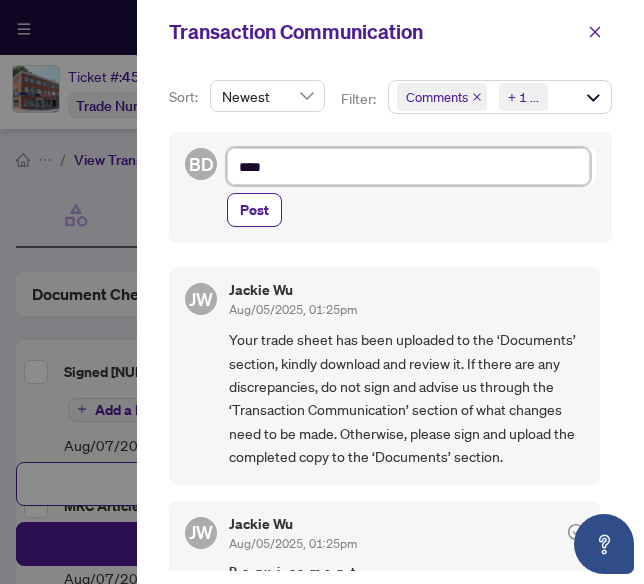 type on "****" 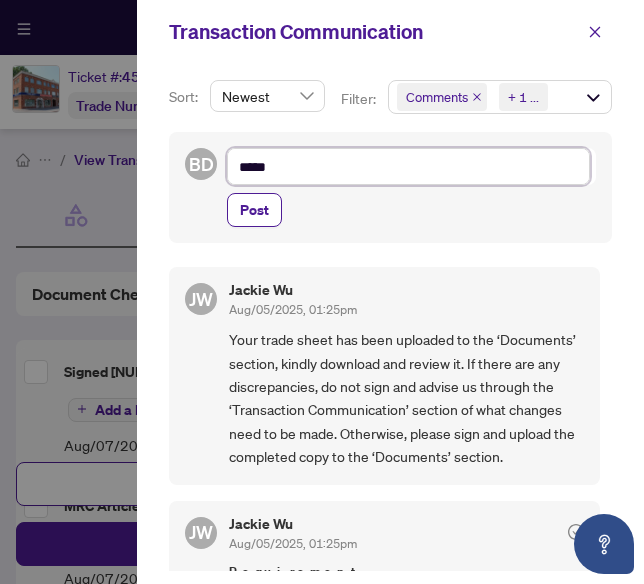 type on "*****" 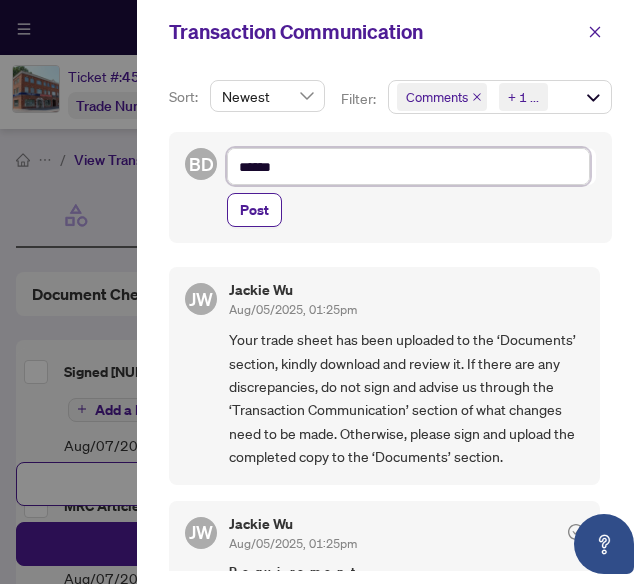 type on "*******" 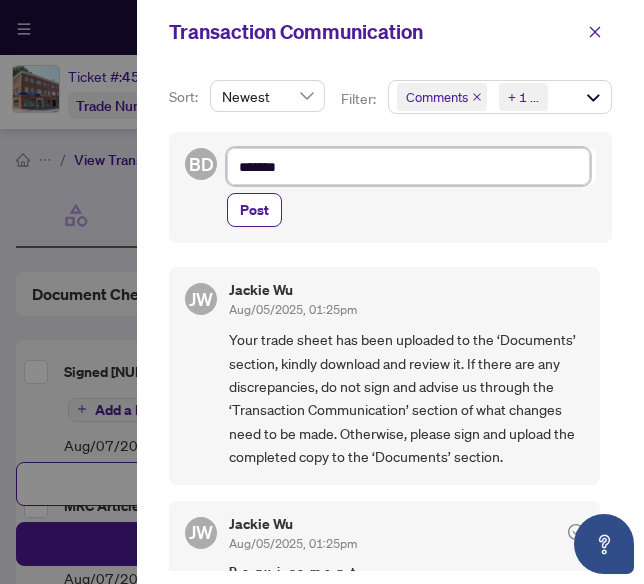 type on "********" 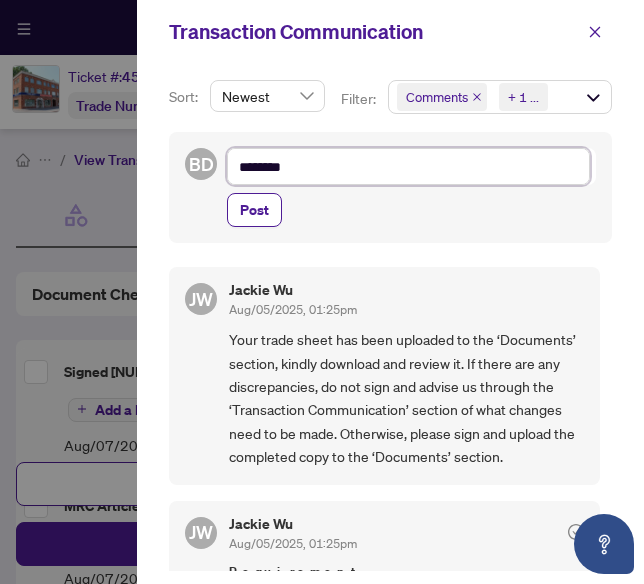 type on "*********" 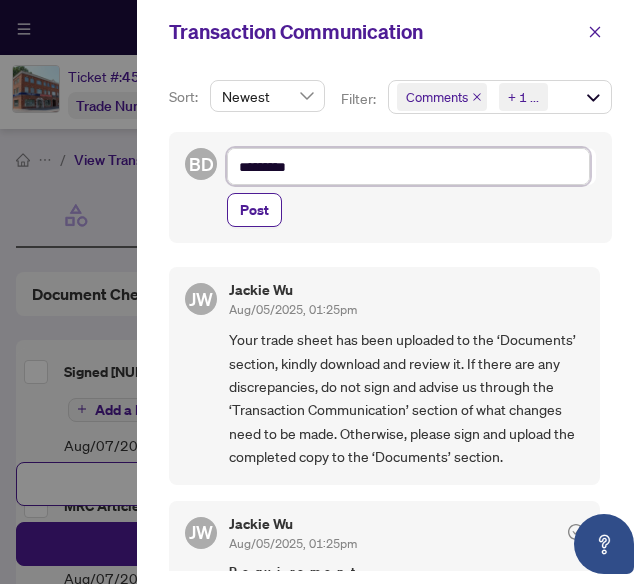 type on "**********" 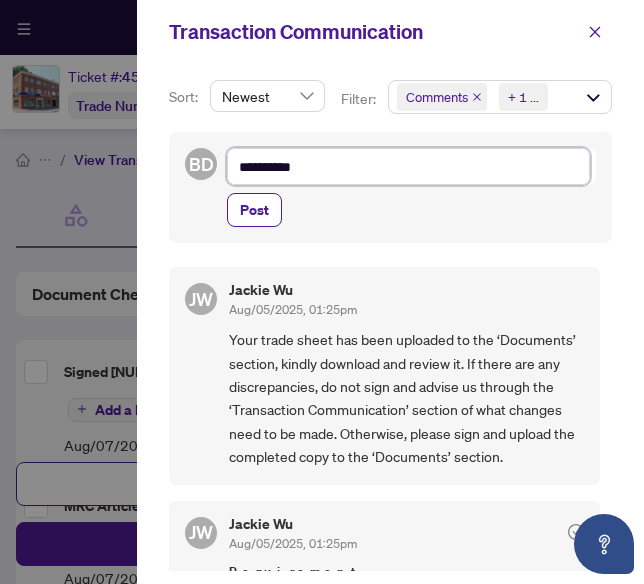 type on "**********" 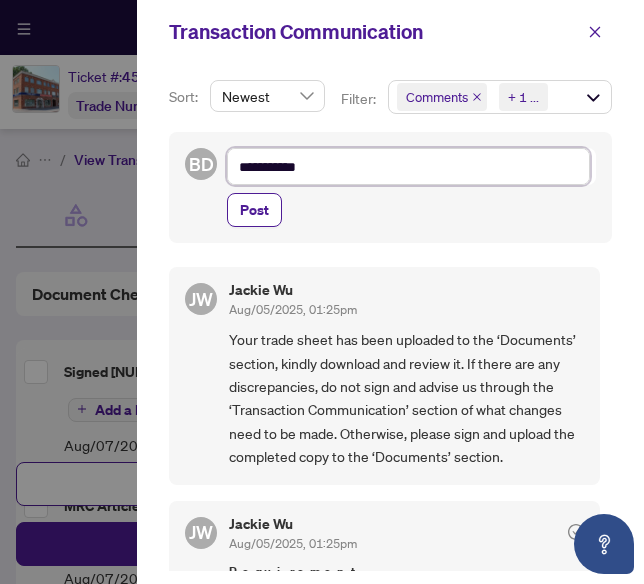 type on "**********" 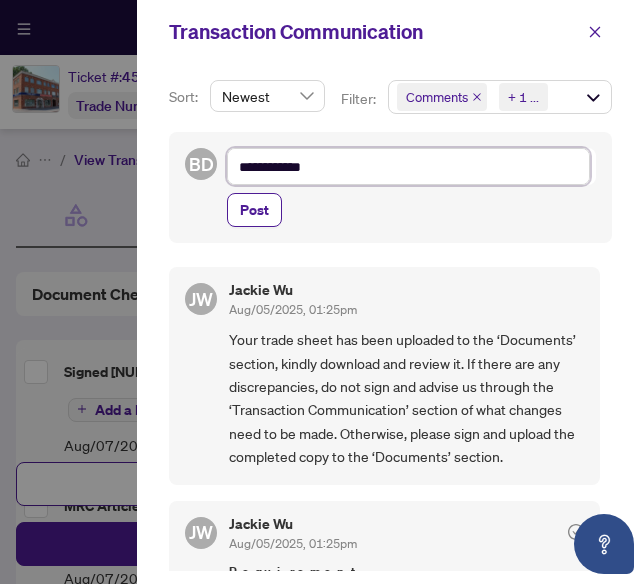type on "**********" 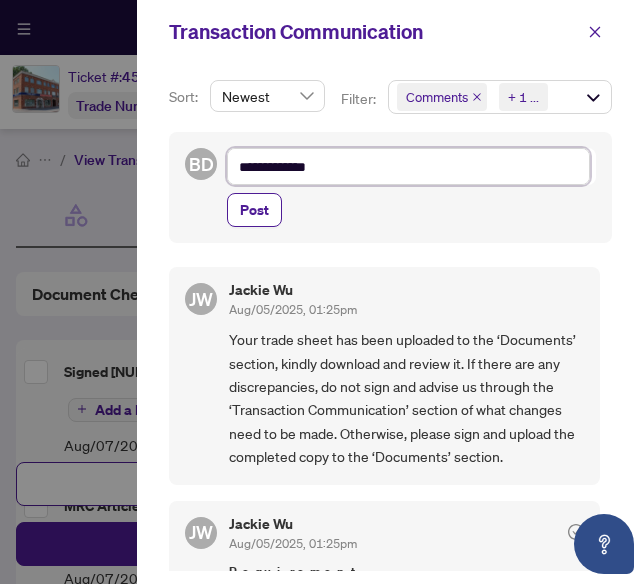 type on "**********" 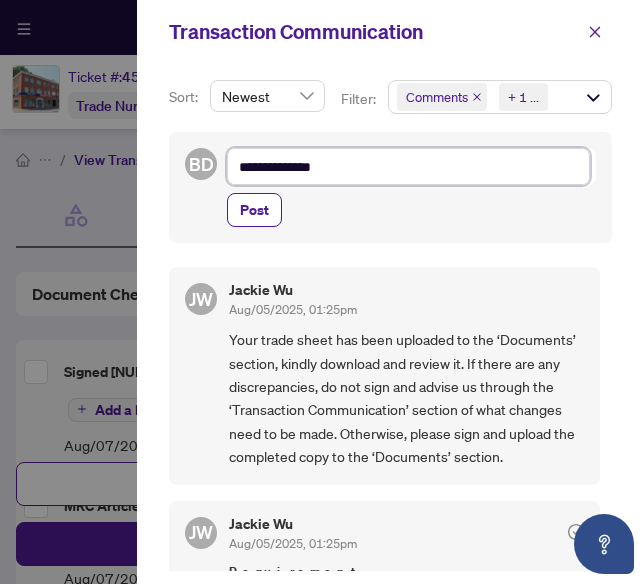 type on "**********" 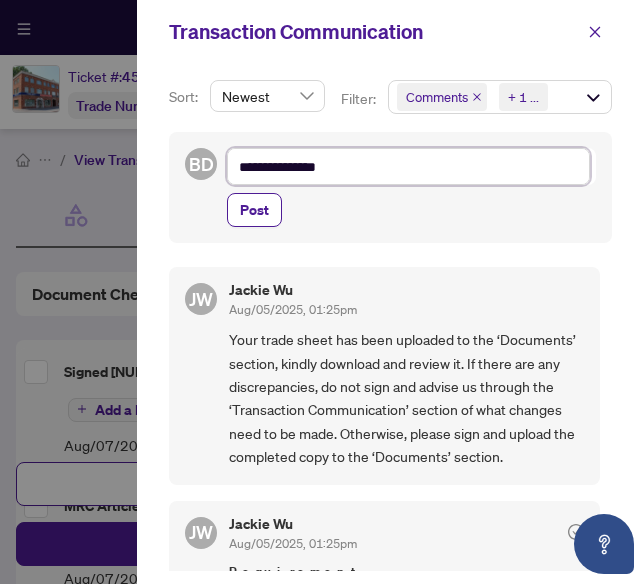 type on "**********" 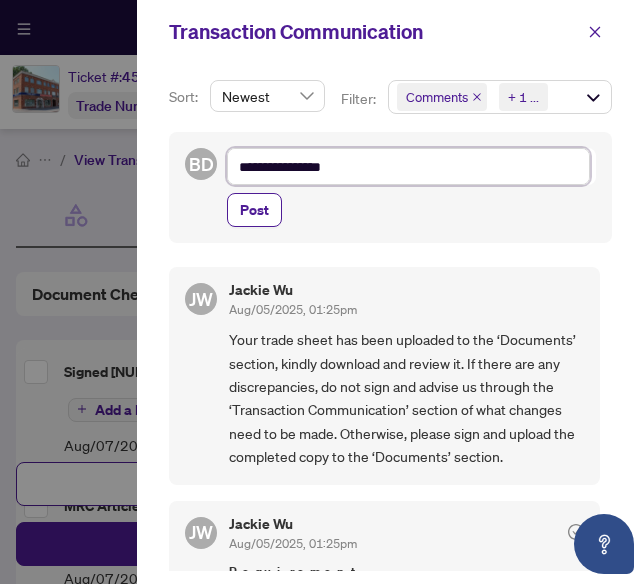 type on "**********" 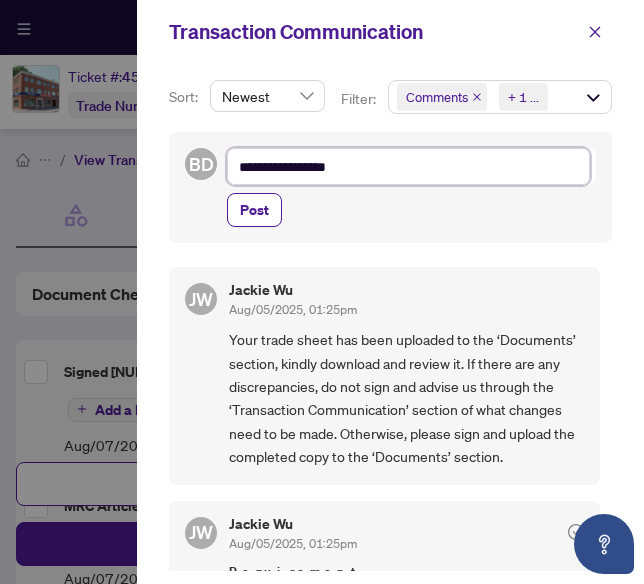 type on "**********" 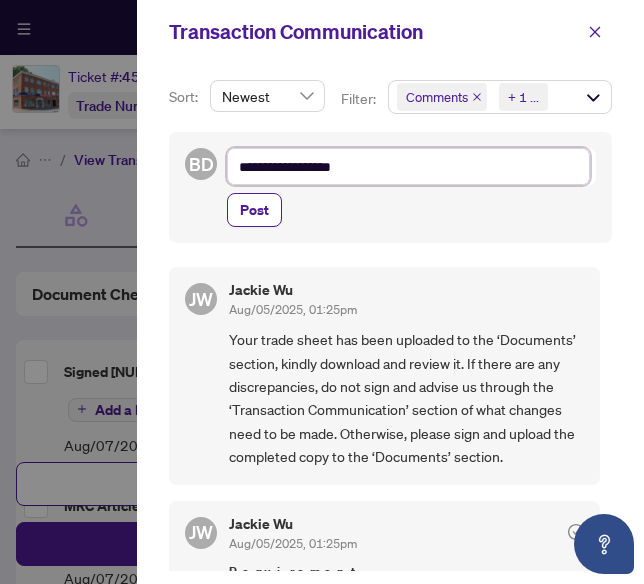 type on "**********" 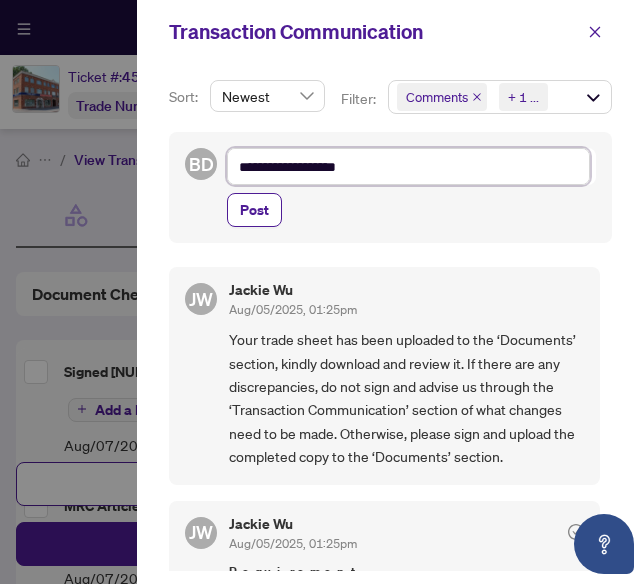 type on "**********" 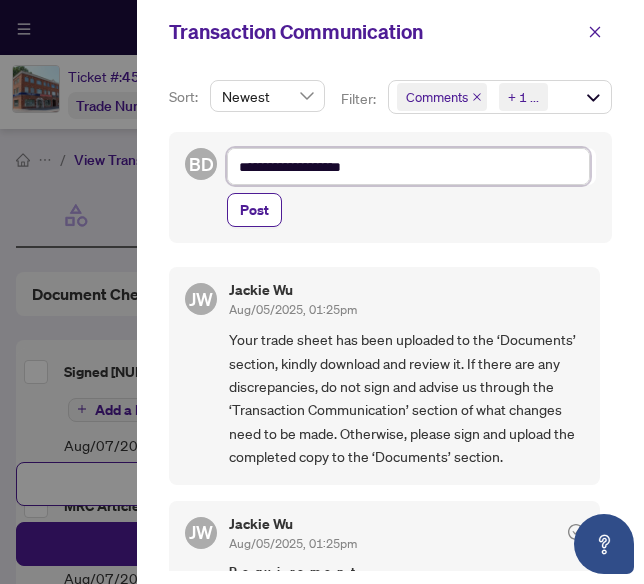 type on "**********" 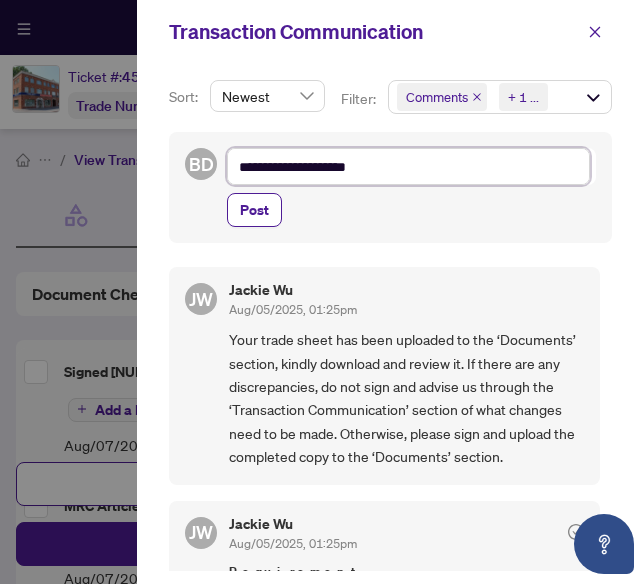 type on "**********" 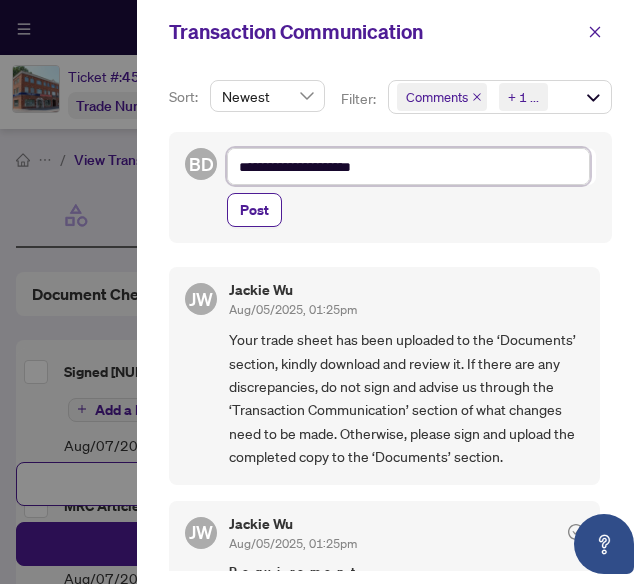 type on "**********" 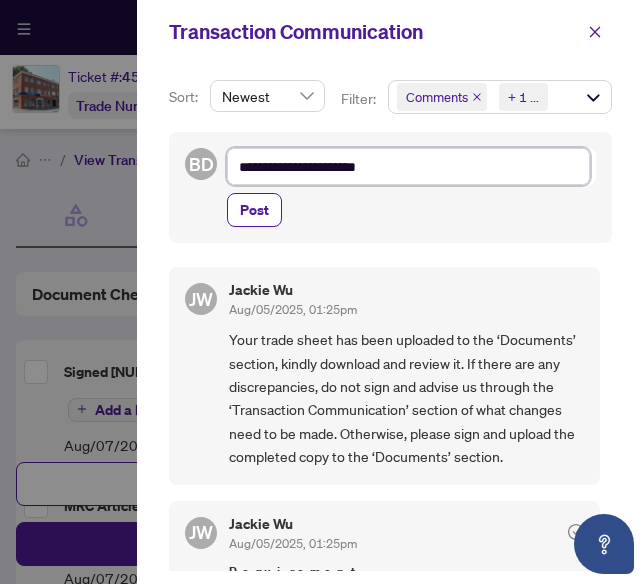 type on "**********" 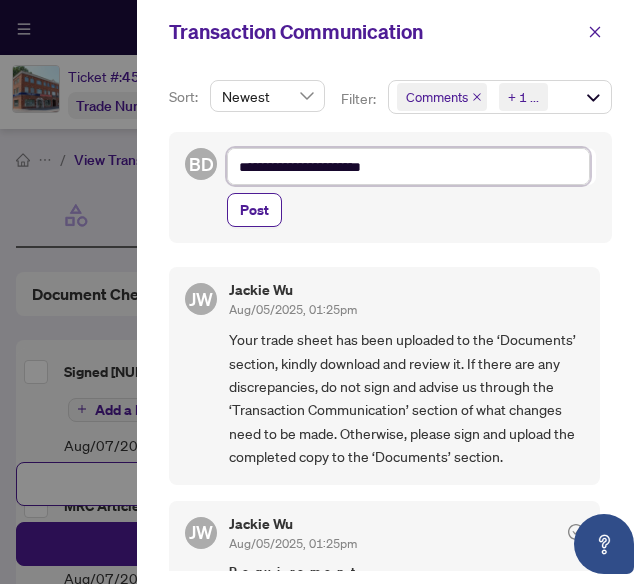 type on "**********" 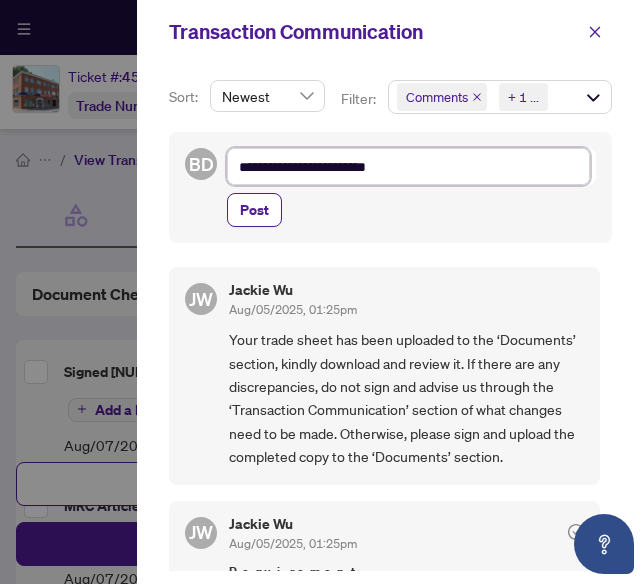 type on "**********" 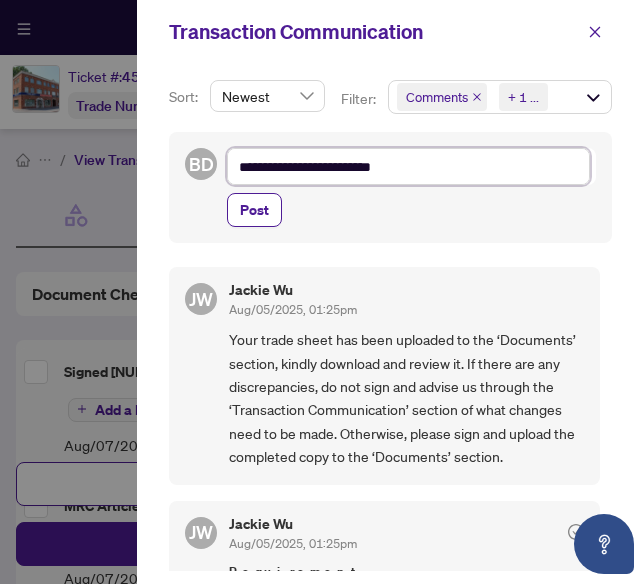 type on "**********" 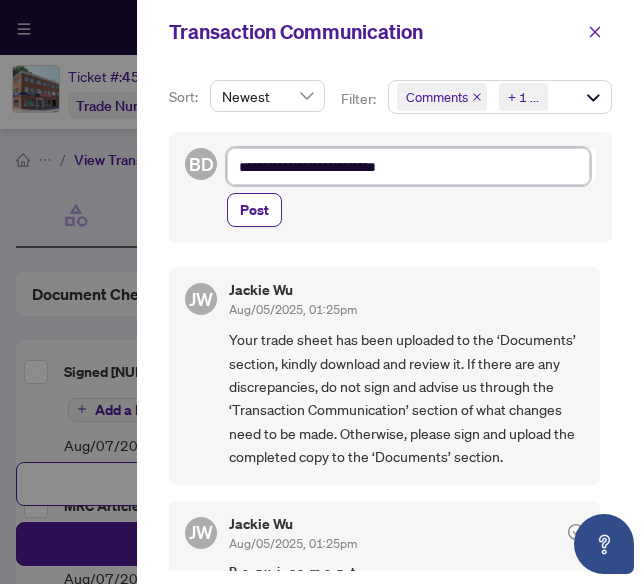type on "**********" 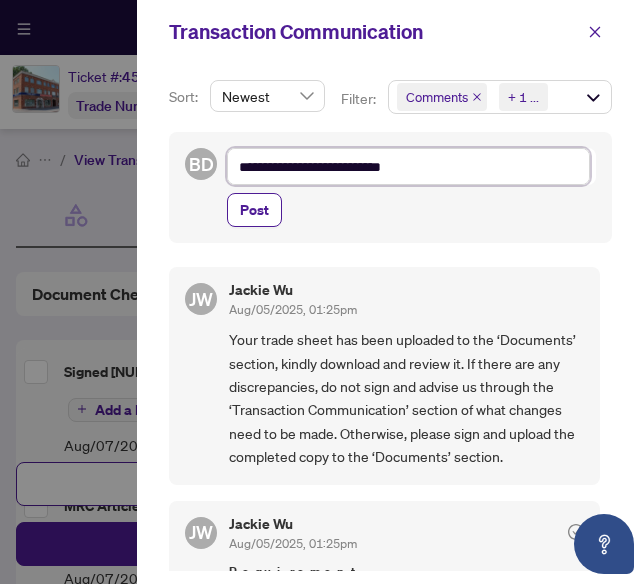 type on "**********" 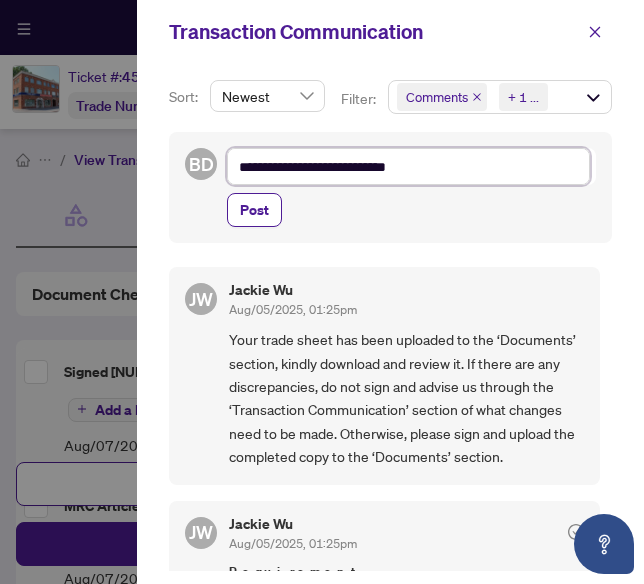 type on "**********" 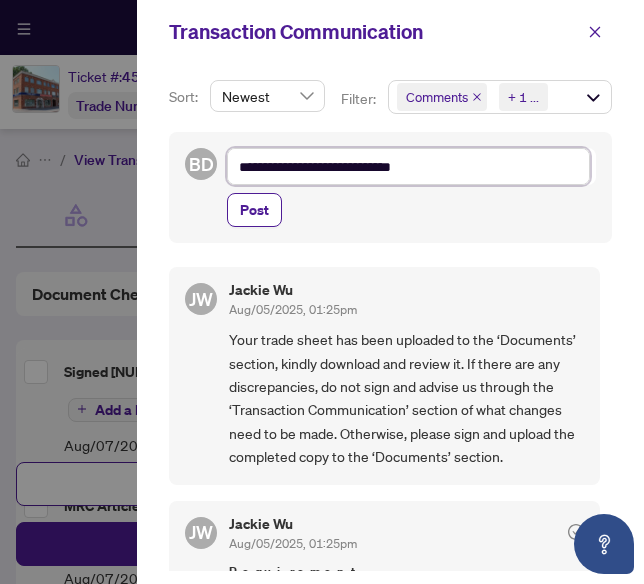 type on "**********" 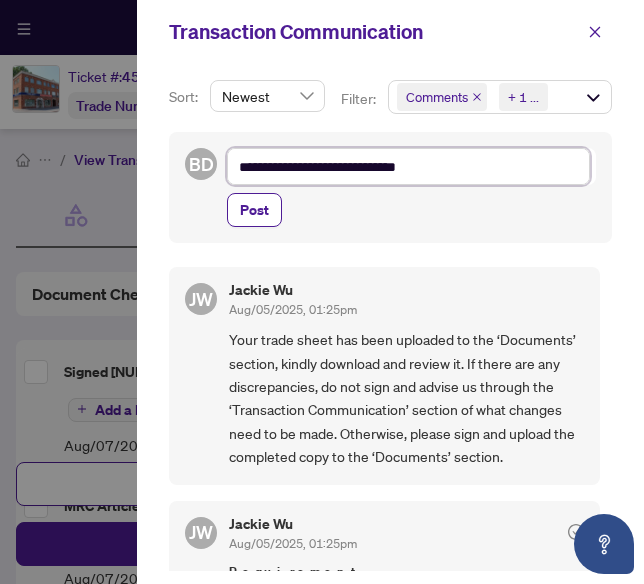 type on "**********" 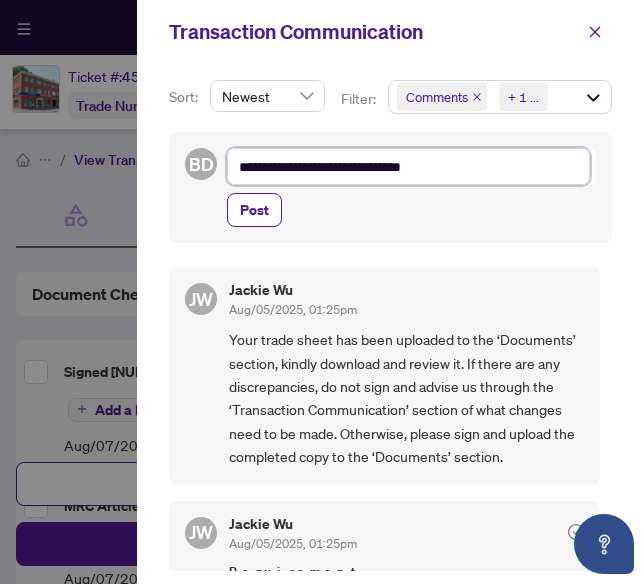 type on "**********" 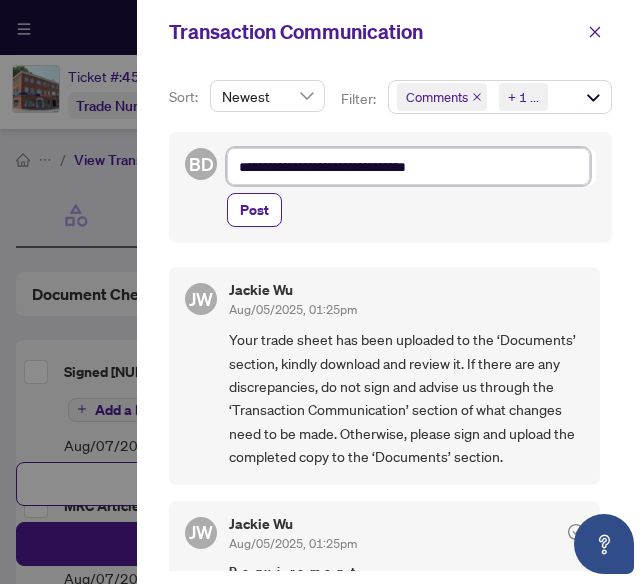type on "**********" 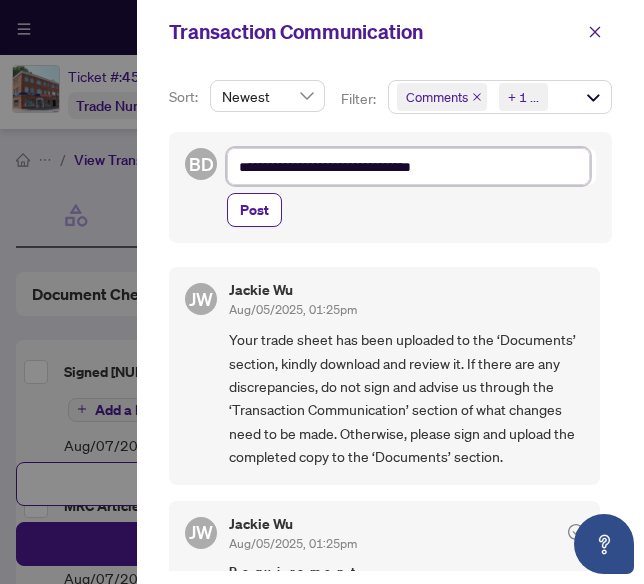 type on "**********" 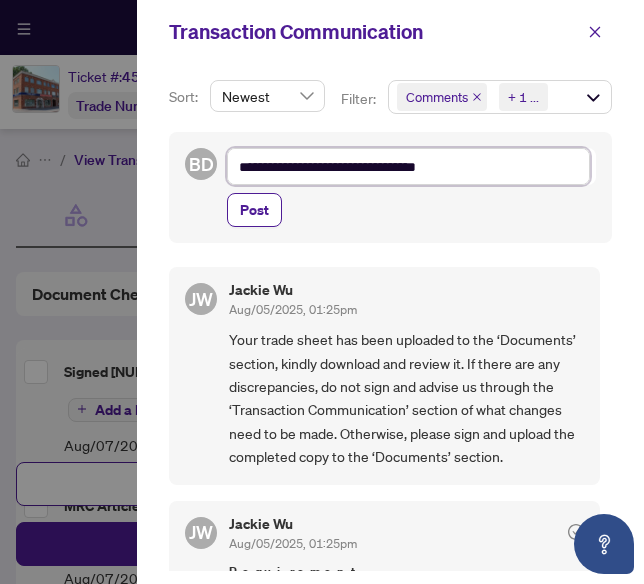 type on "**********" 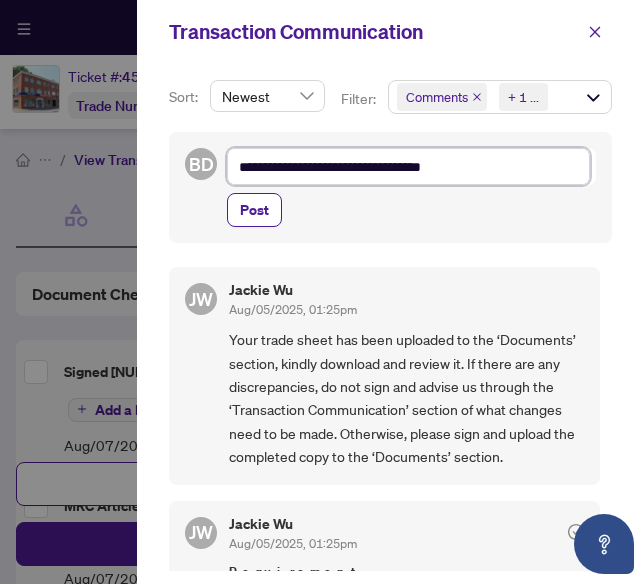 type on "**********" 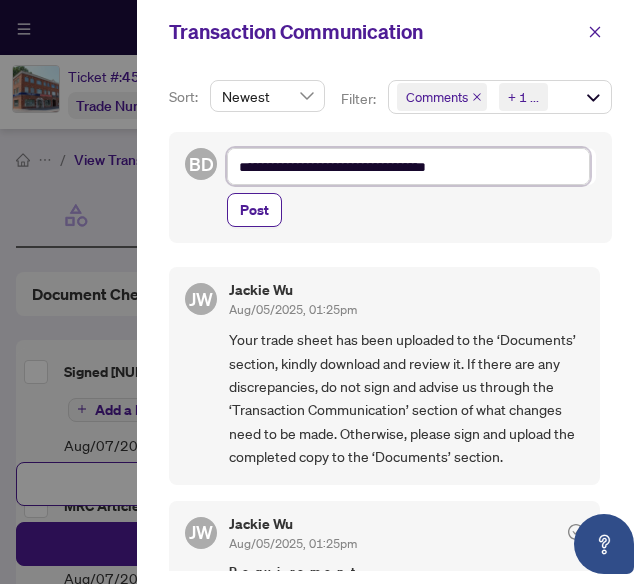 type on "**********" 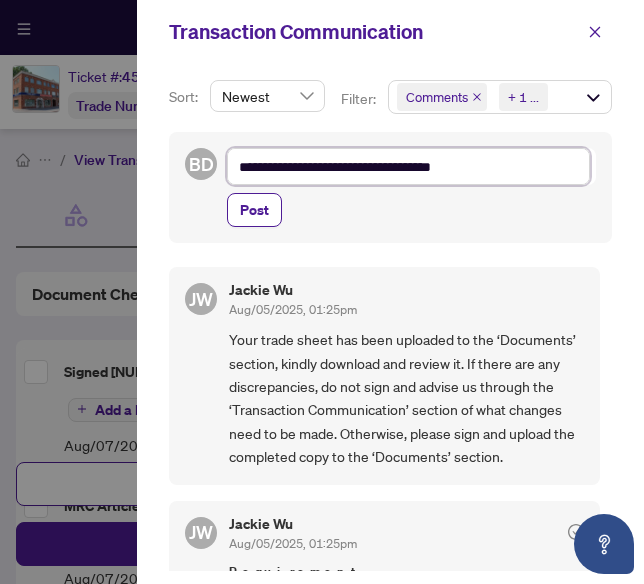 type on "**********" 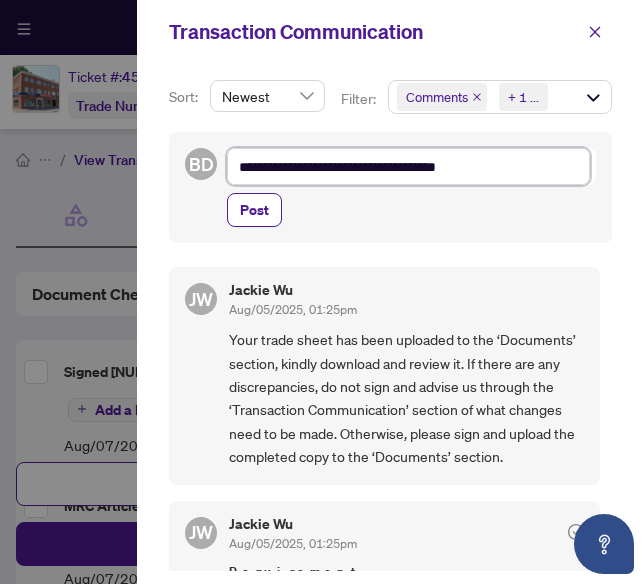 type on "**********" 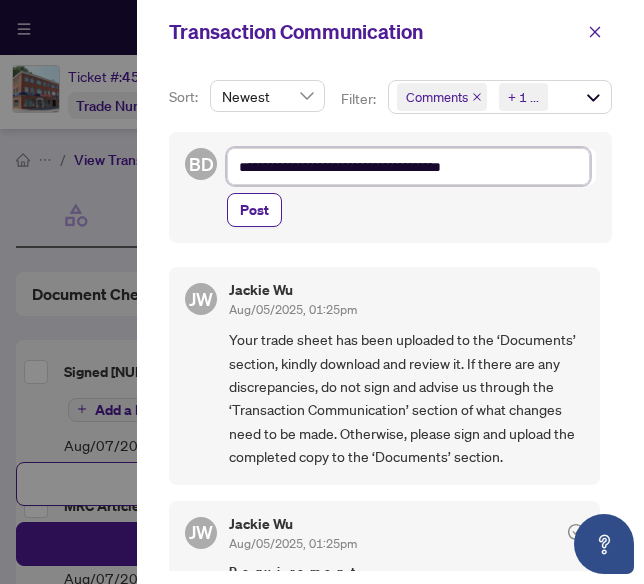 type on "**********" 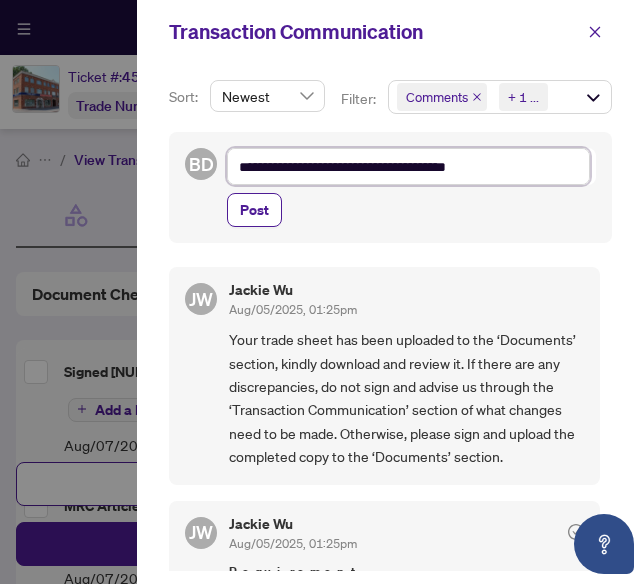 type on "**********" 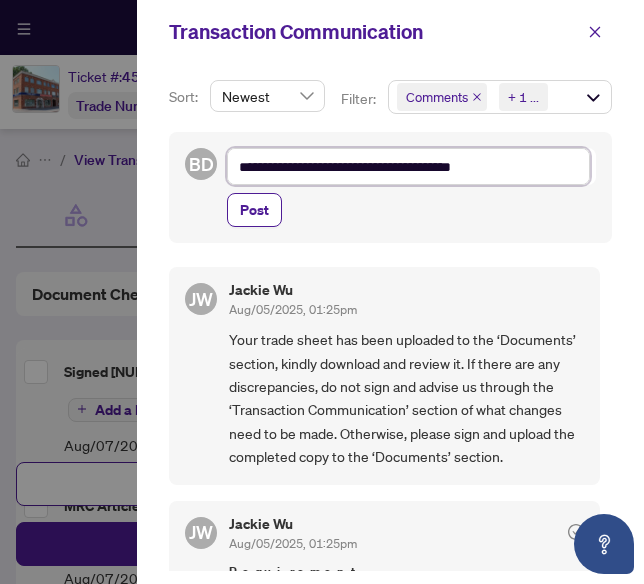 type on "**********" 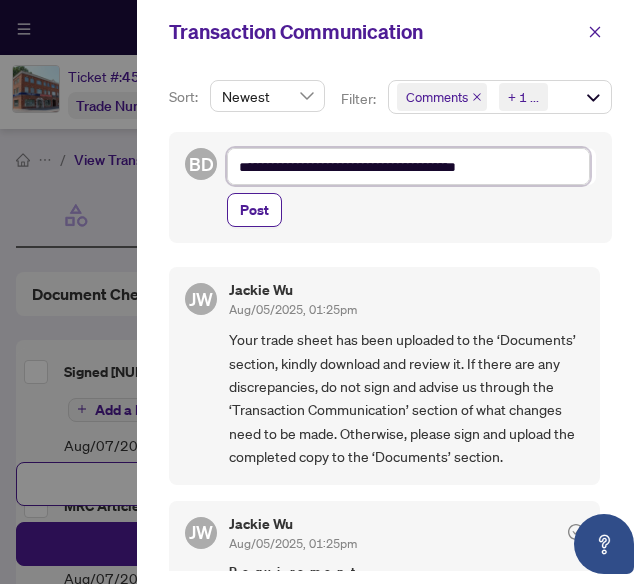 type on "**********" 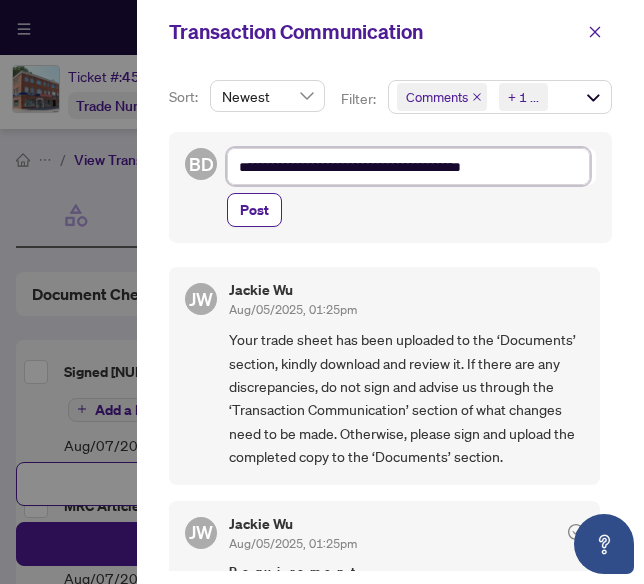 type on "**********" 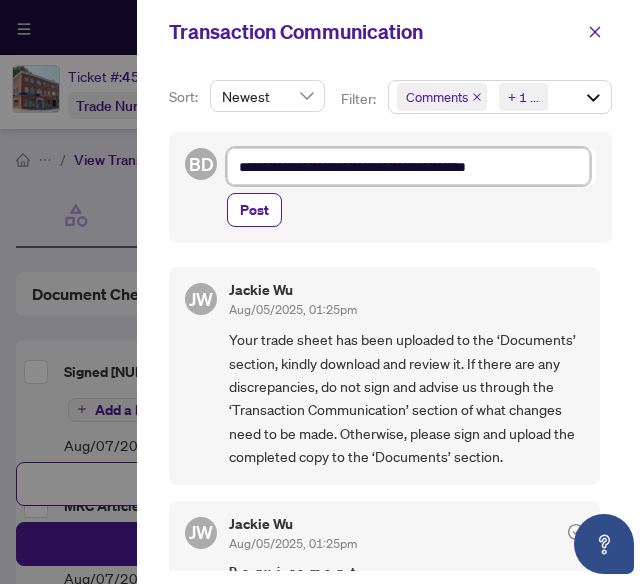 type on "**********" 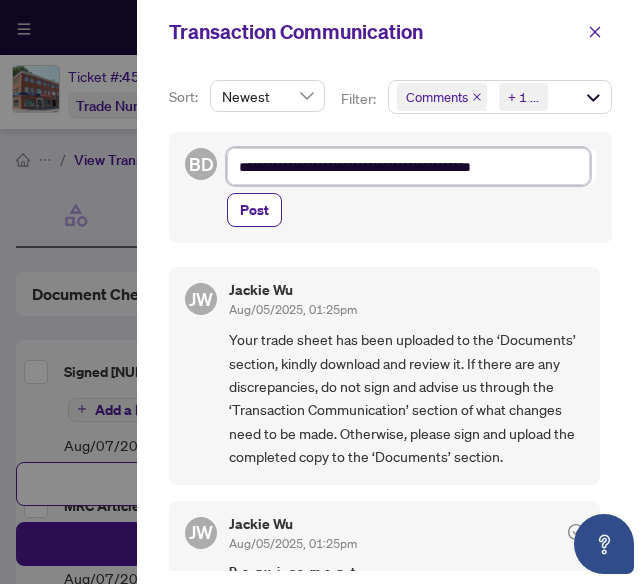 type on "**********" 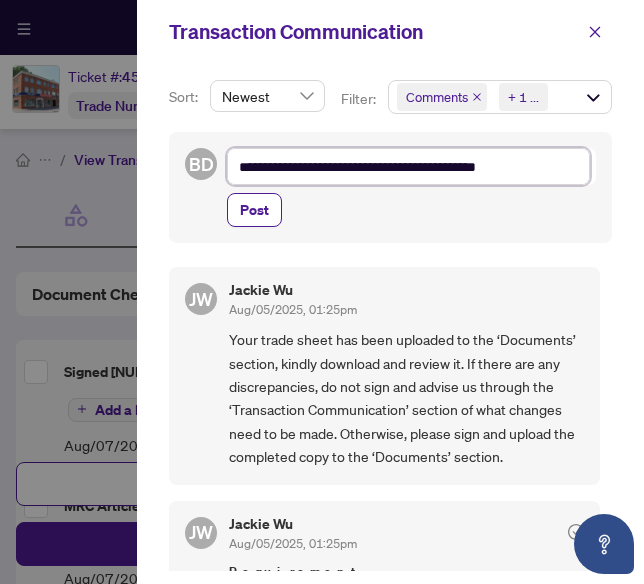 type on "**********" 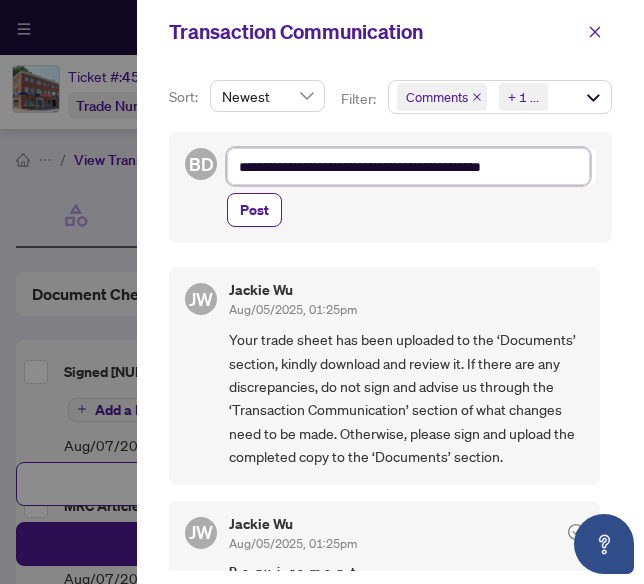 type on "**********" 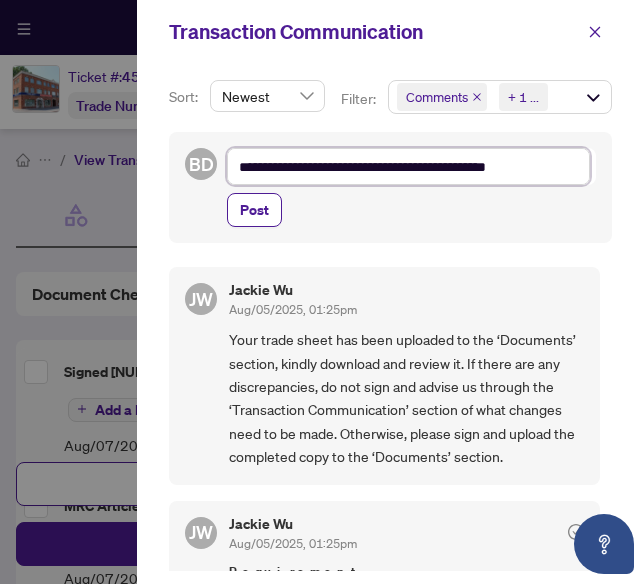 type on "**********" 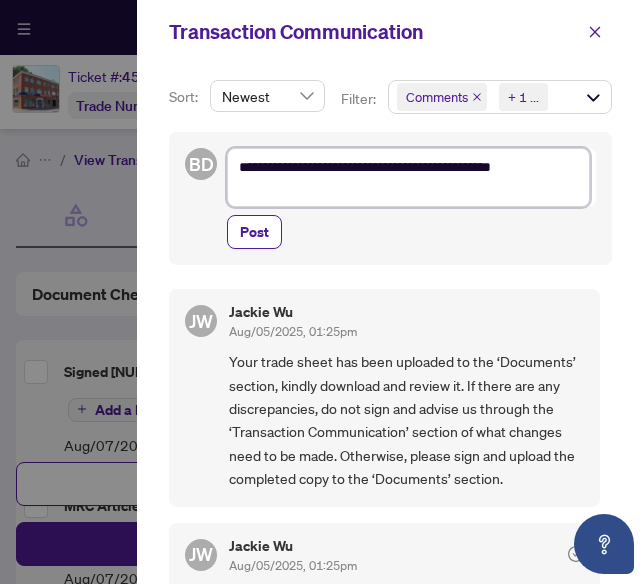 type on "**********" 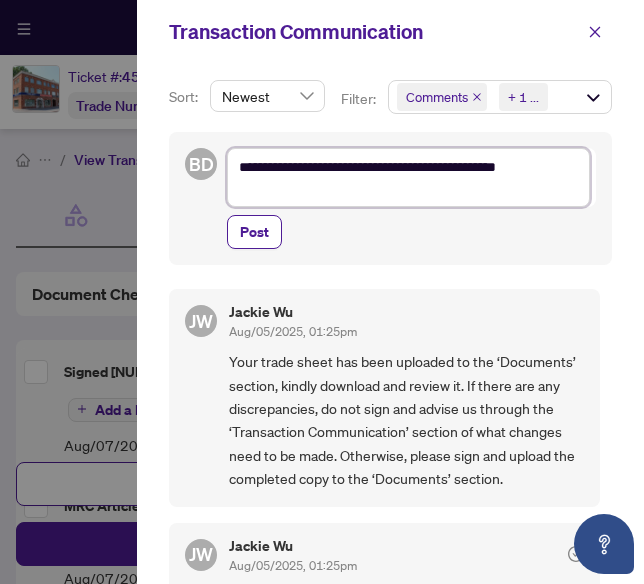 type on "**********" 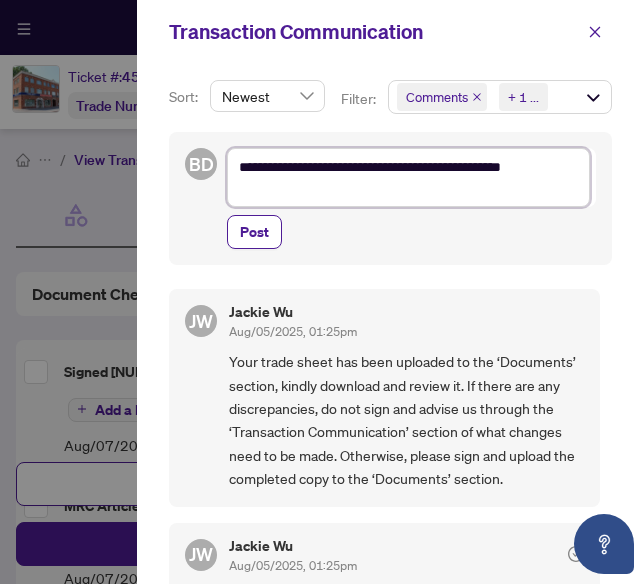 type on "**********" 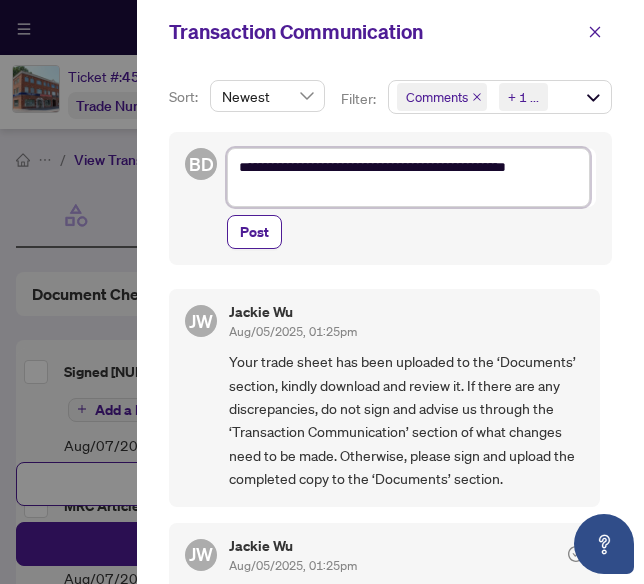 type on "**********" 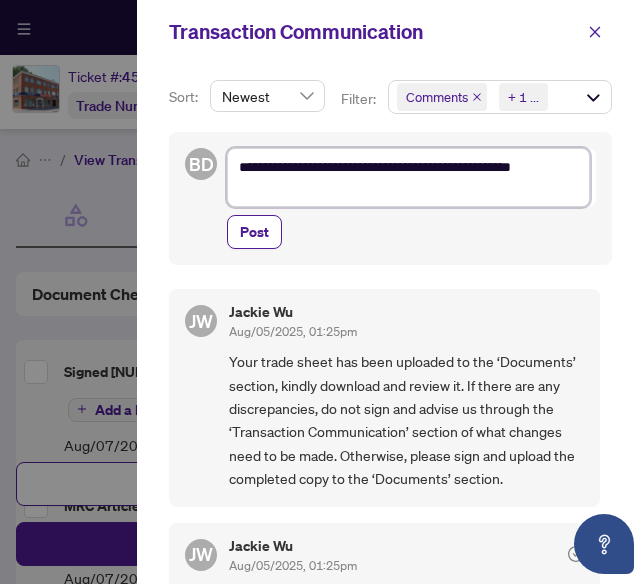 type on "**********" 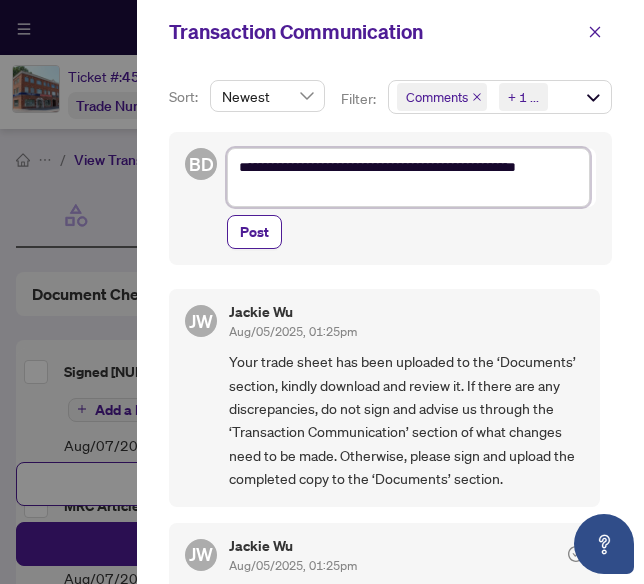 type on "**********" 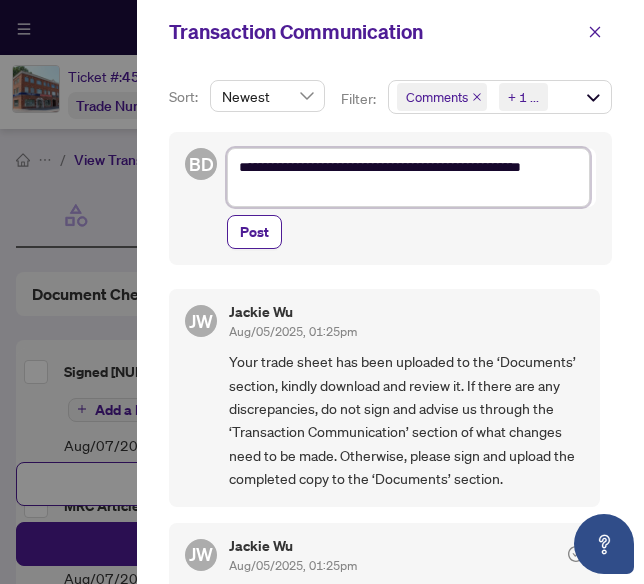type on "**********" 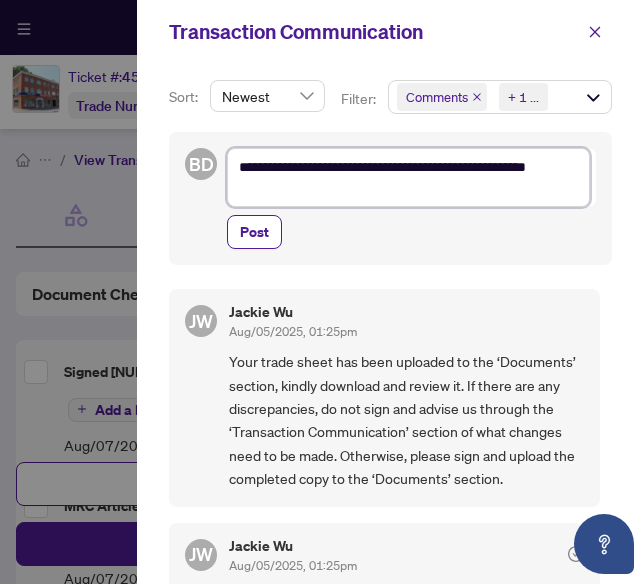type on "**********" 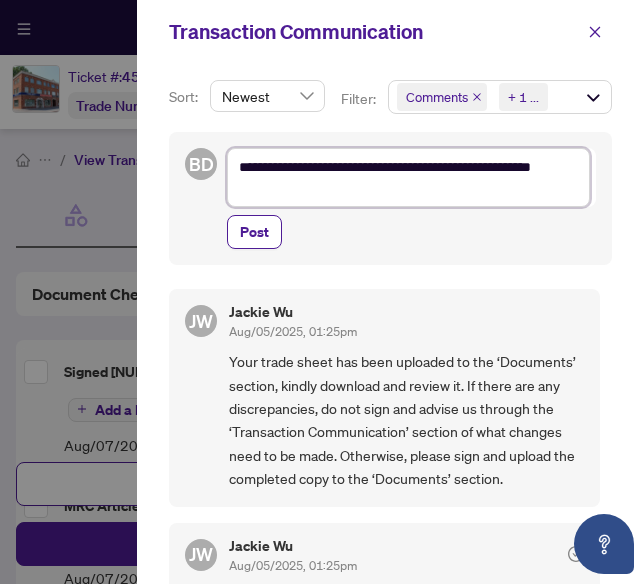 type on "**********" 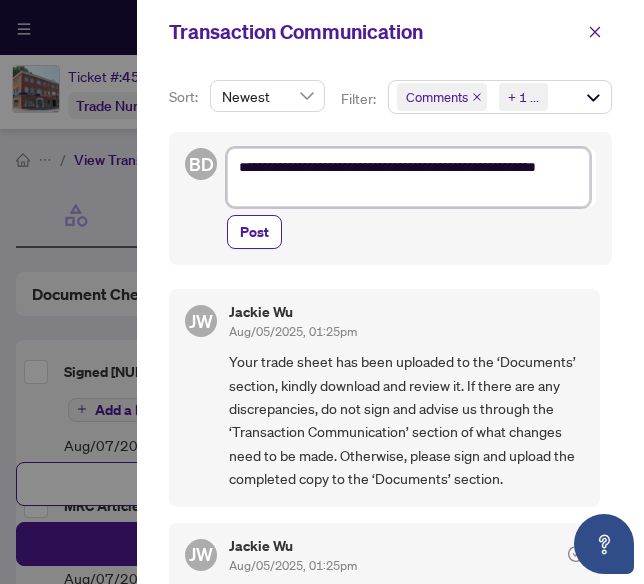type on "**********" 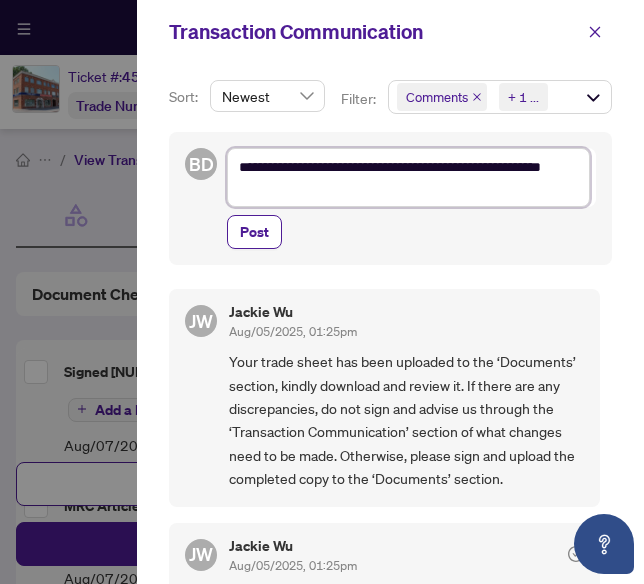 type on "**********" 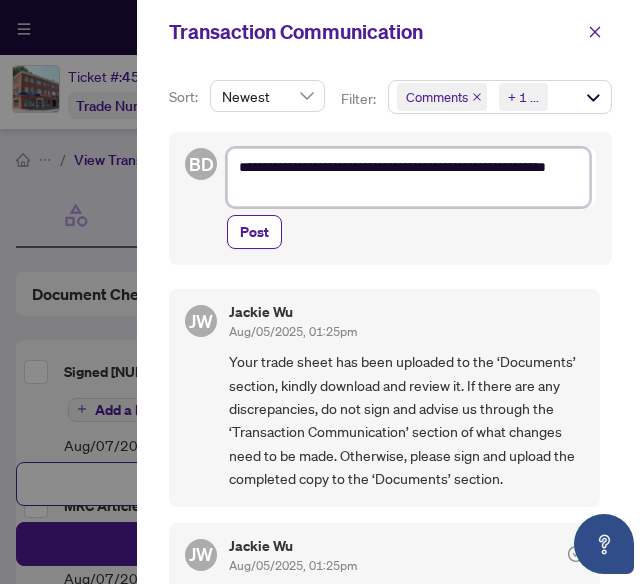 type on "**********" 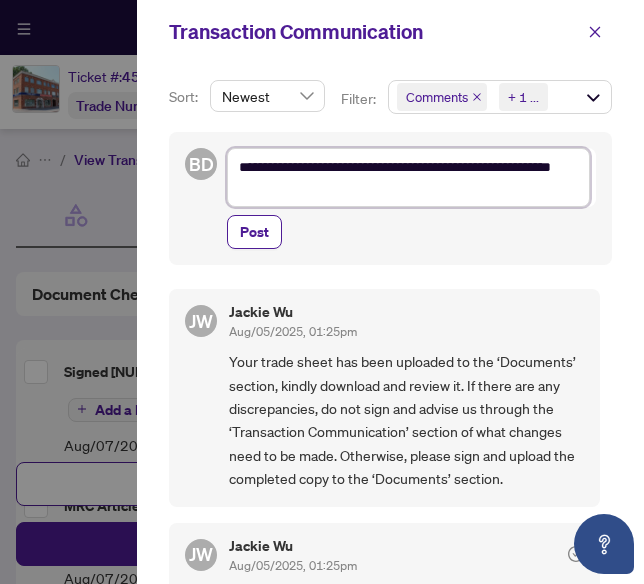 type on "**********" 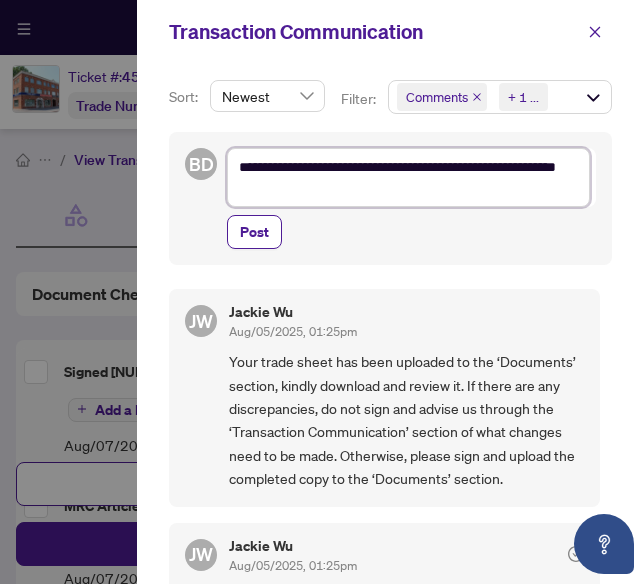 type on "**********" 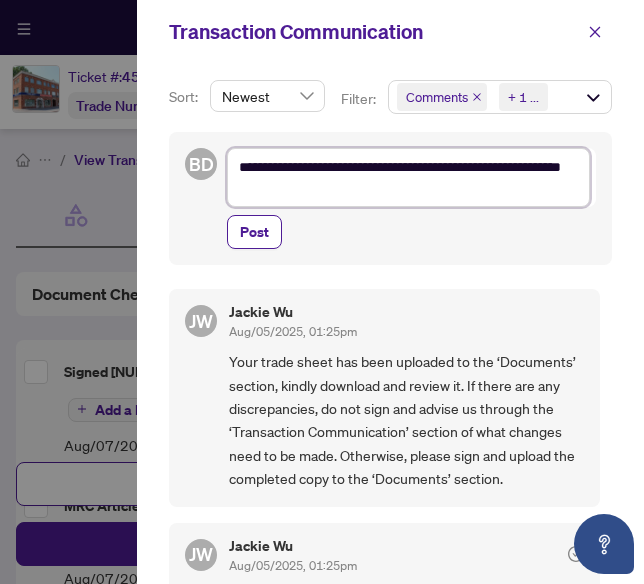 type on "**********" 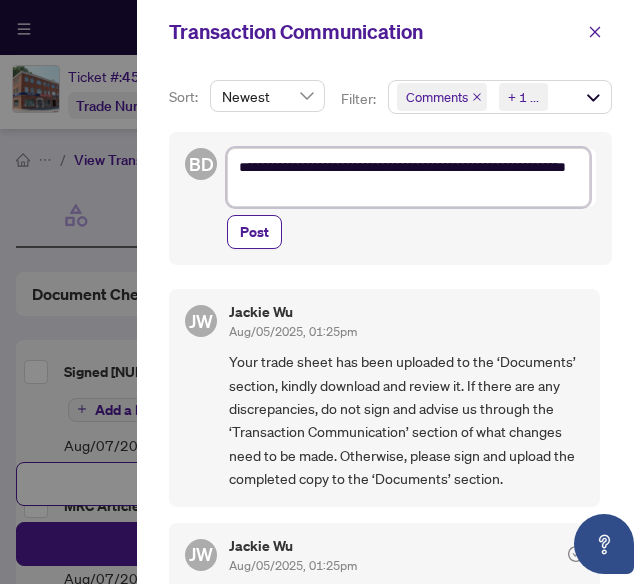 type on "**********" 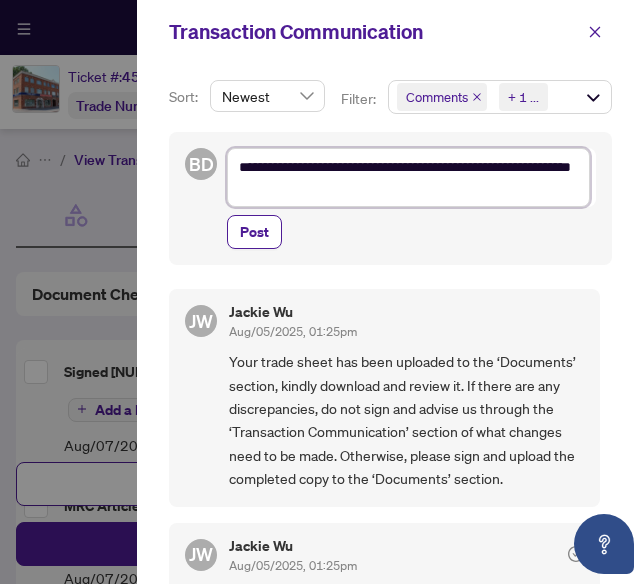 type on "**********" 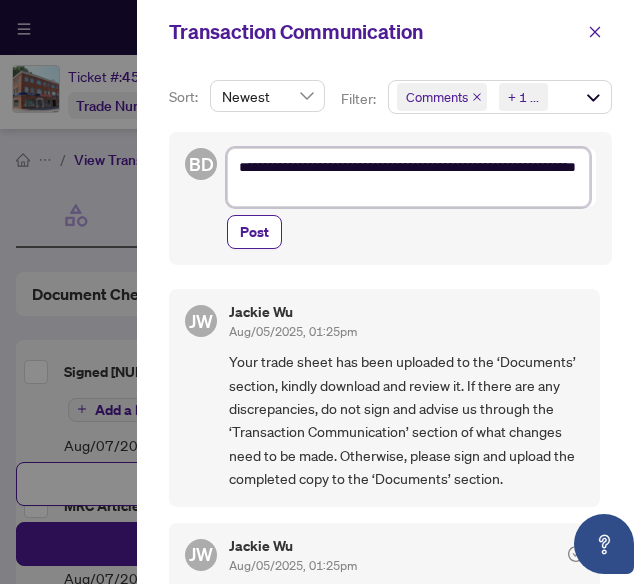type on "**********" 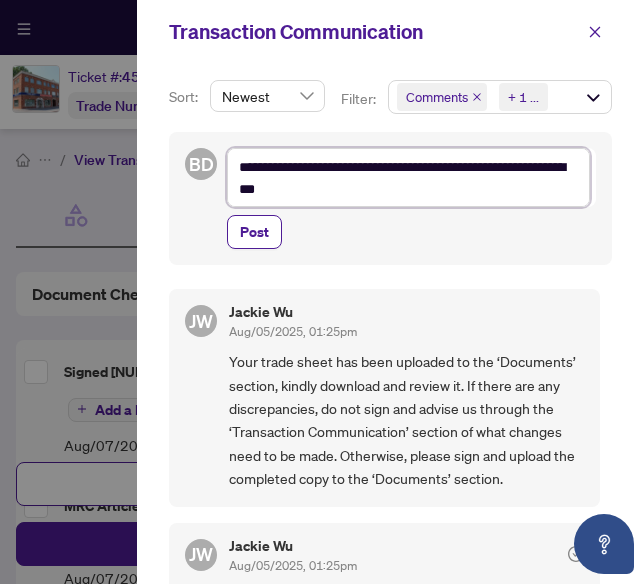 type on "**********" 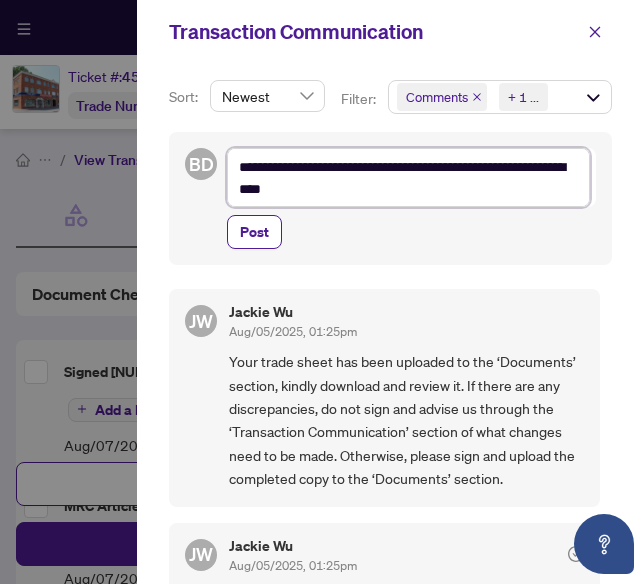 type on "**********" 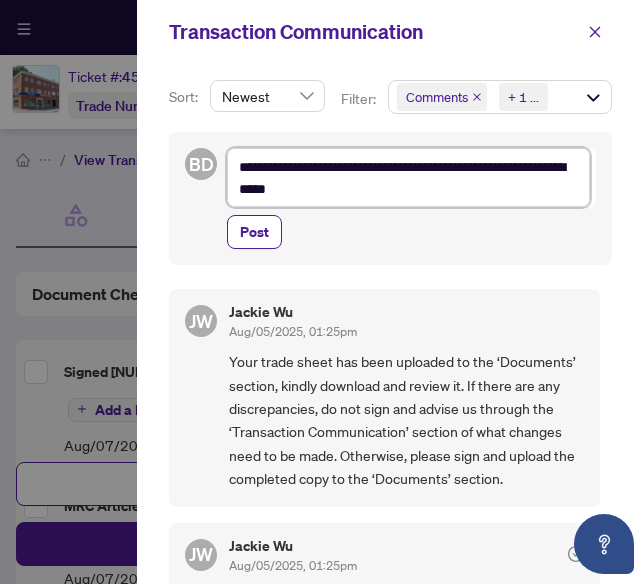 type on "**********" 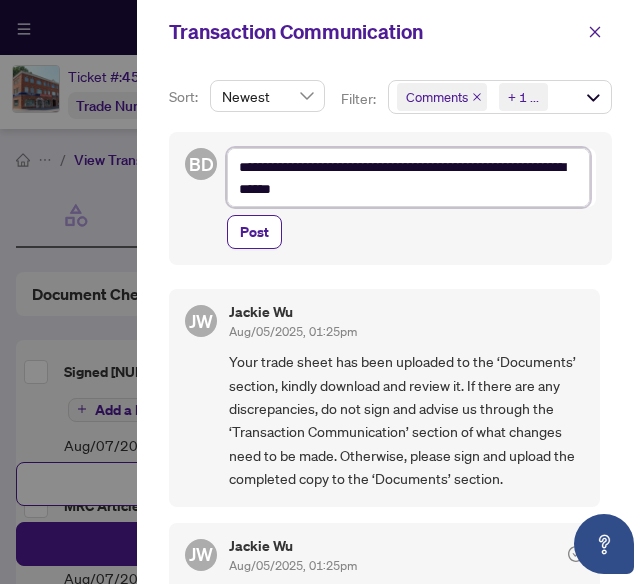 type on "**********" 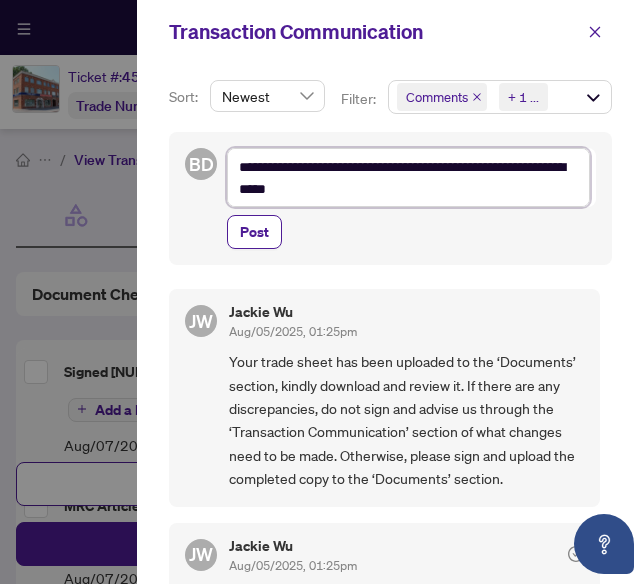 type on "**********" 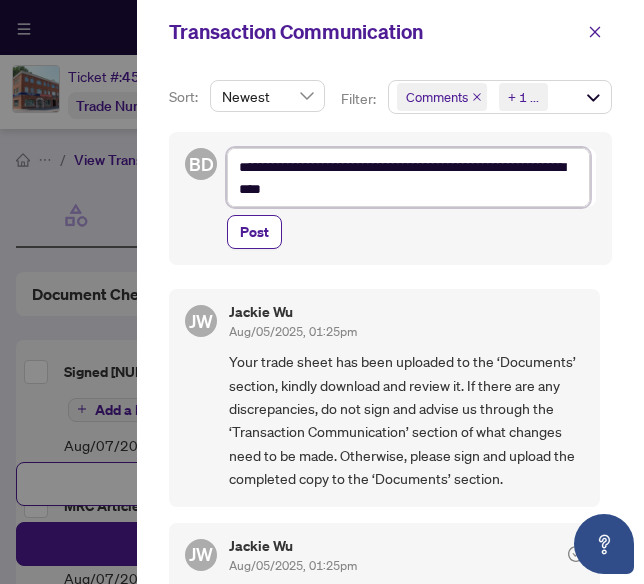 type on "**********" 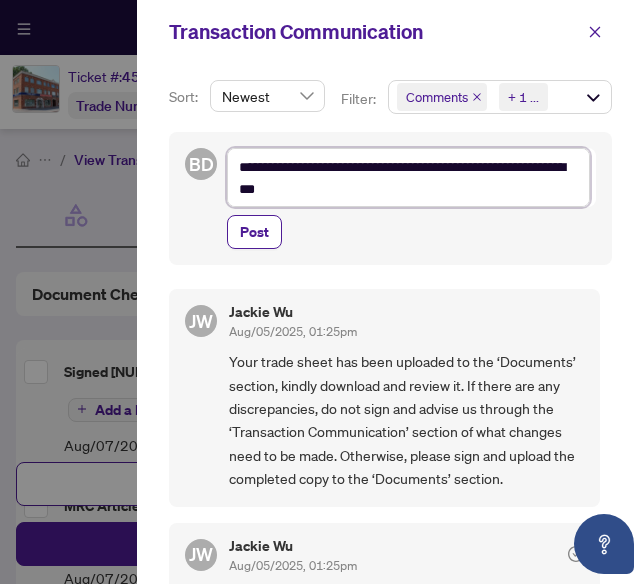 type on "**********" 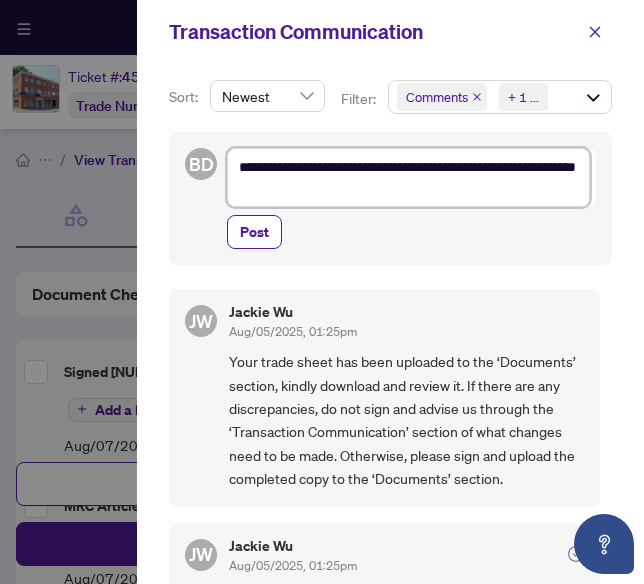type on "**********" 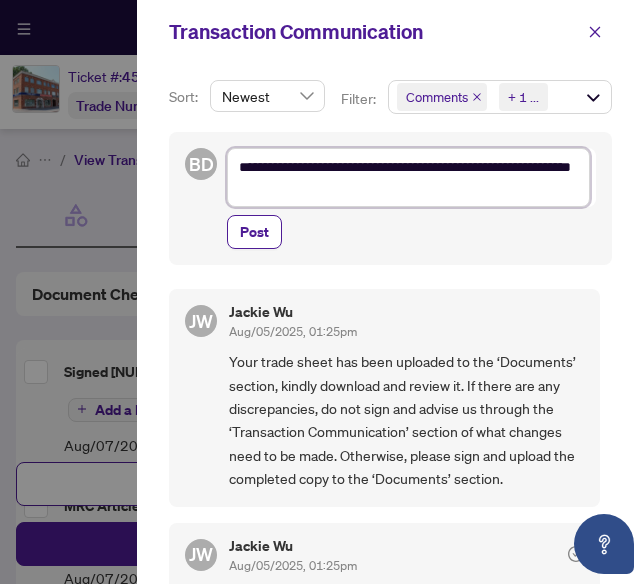 type on "**********" 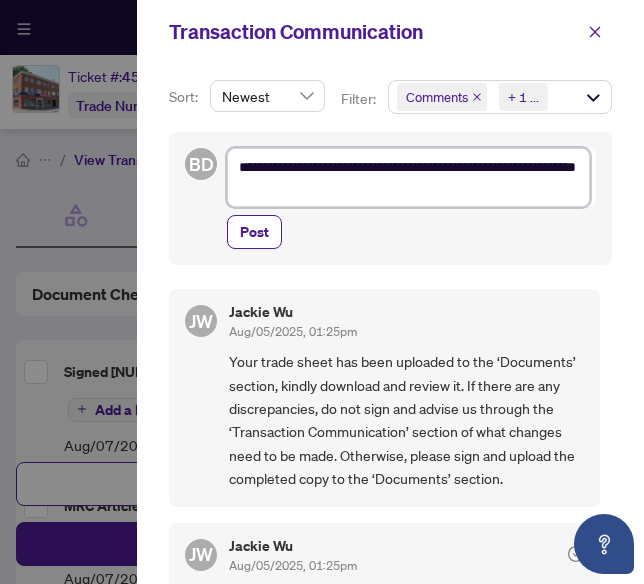 type on "**********" 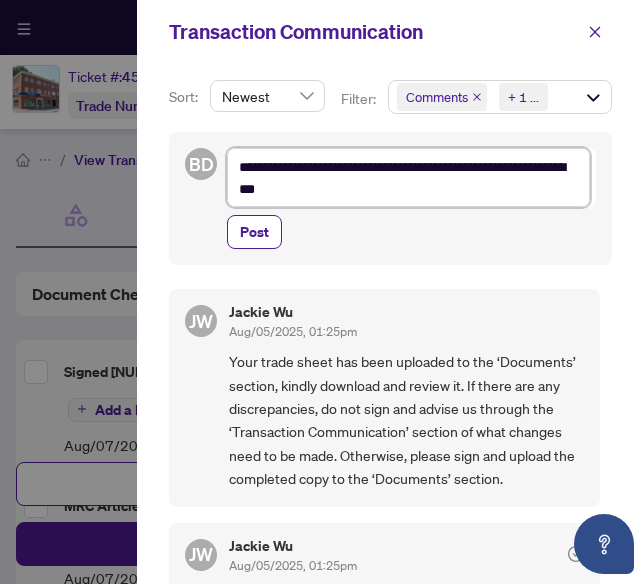 type on "**********" 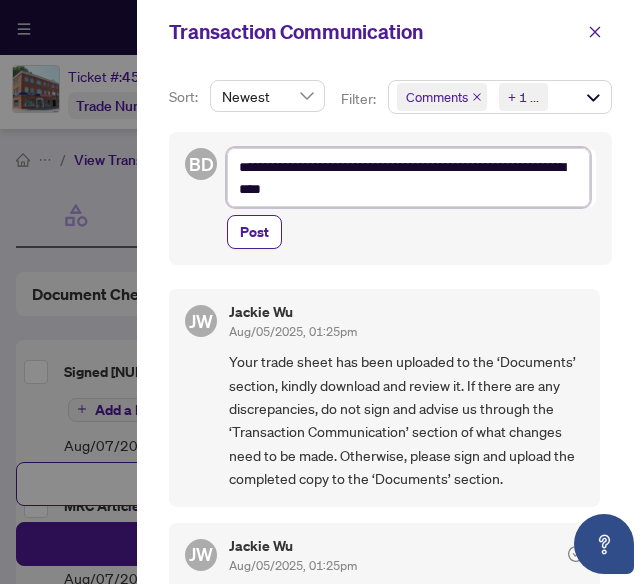 type on "**********" 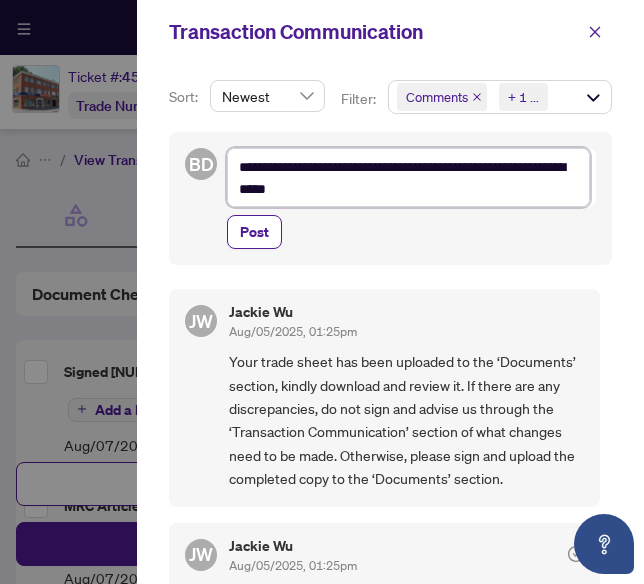 type on "**********" 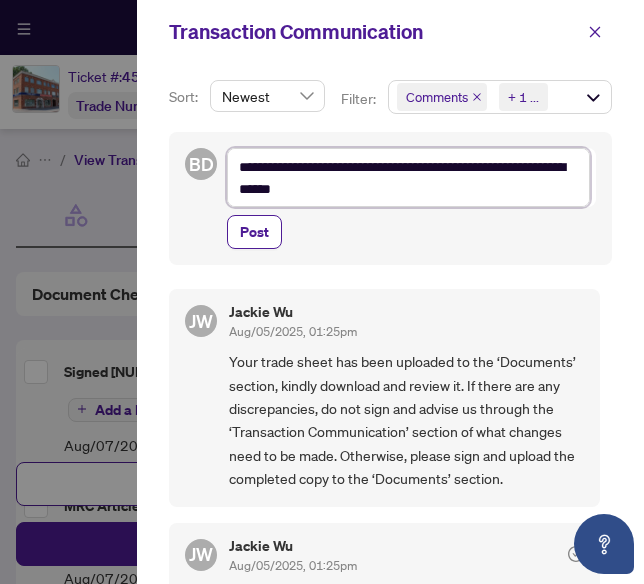 type on "**********" 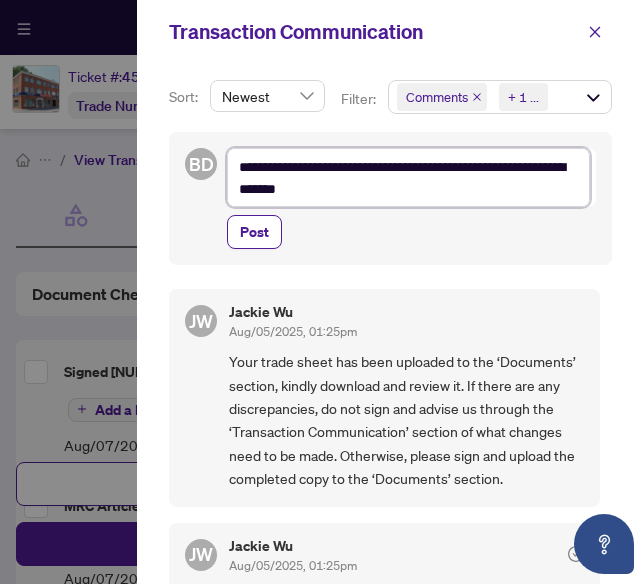 type on "**********" 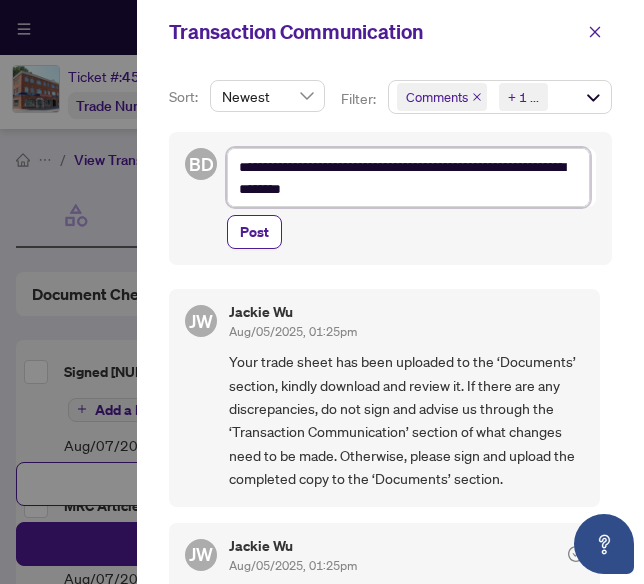 type on "**********" 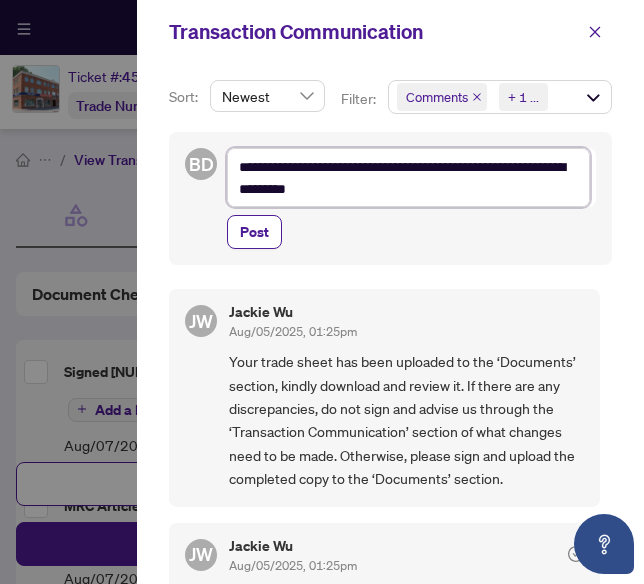 type on "**********" 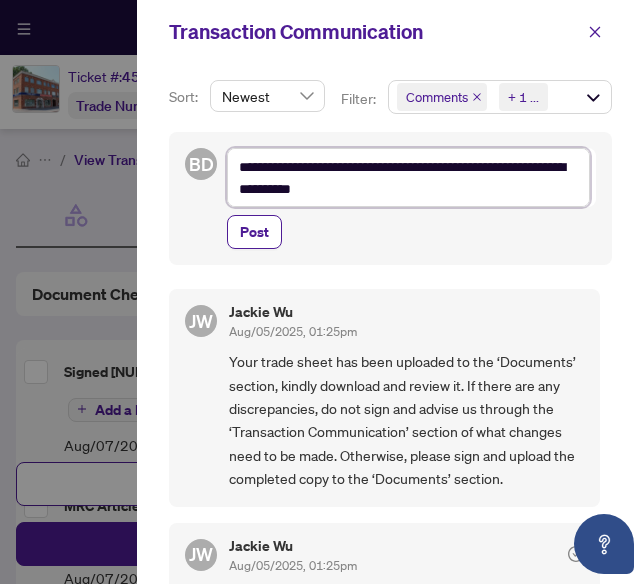 type on "**********" 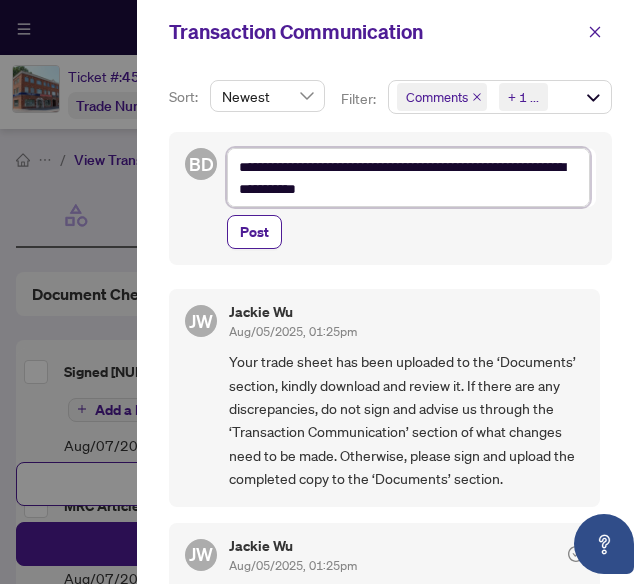 type on "**********" 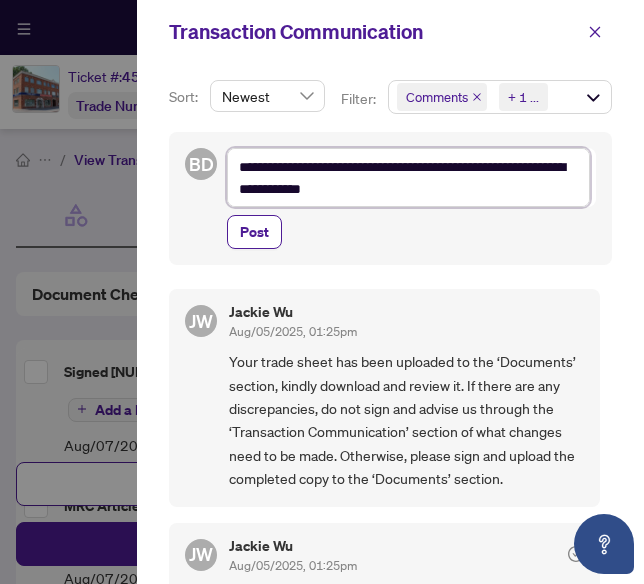 type on "**********" 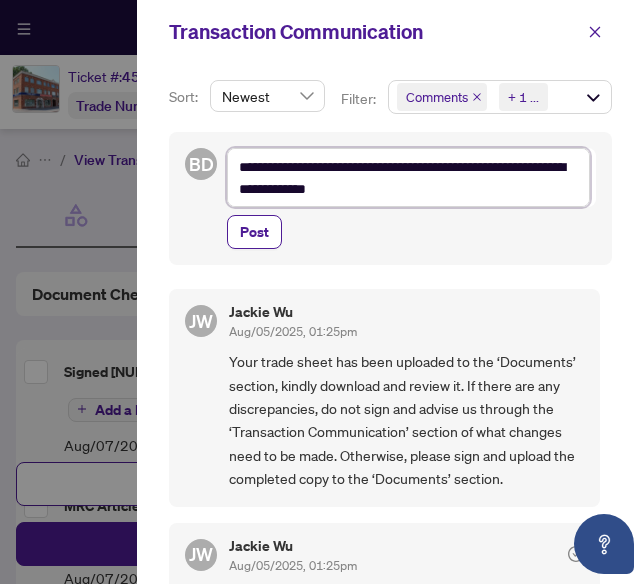 type on "**********" 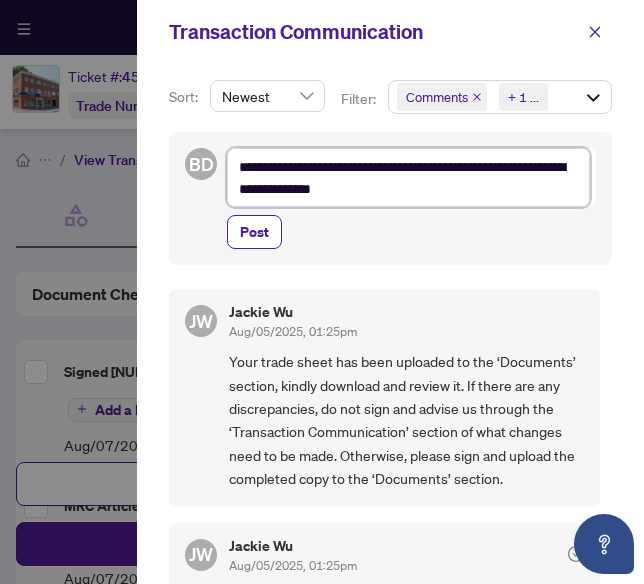 type on "**********" 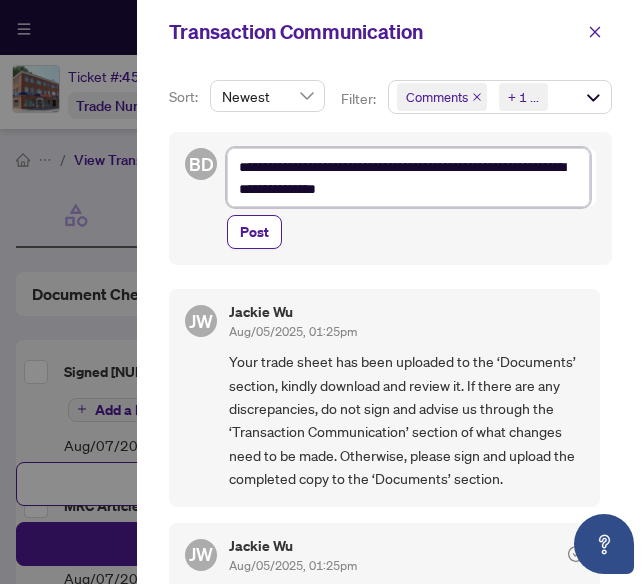 type on "**********" 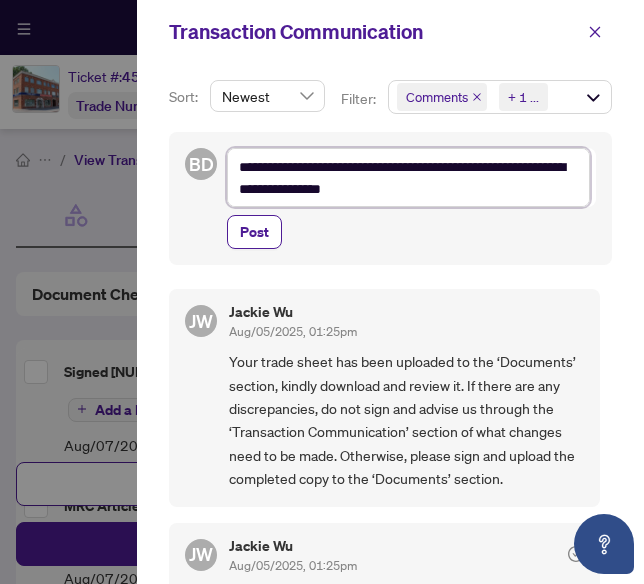 type on "**********" 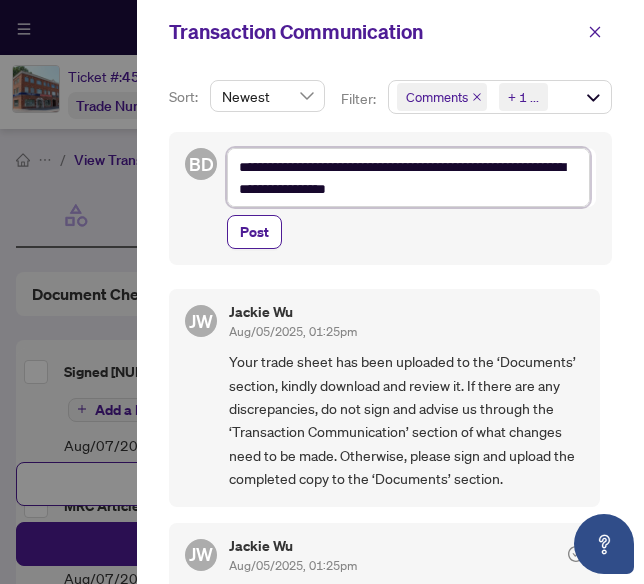 type on "**********" 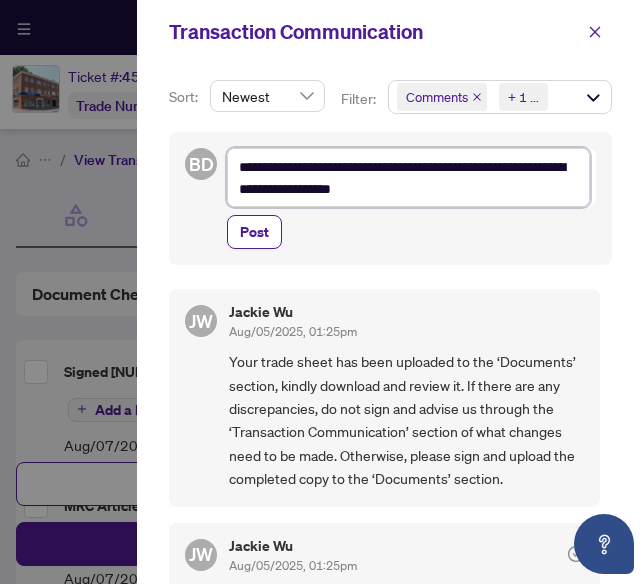 type on "**********" 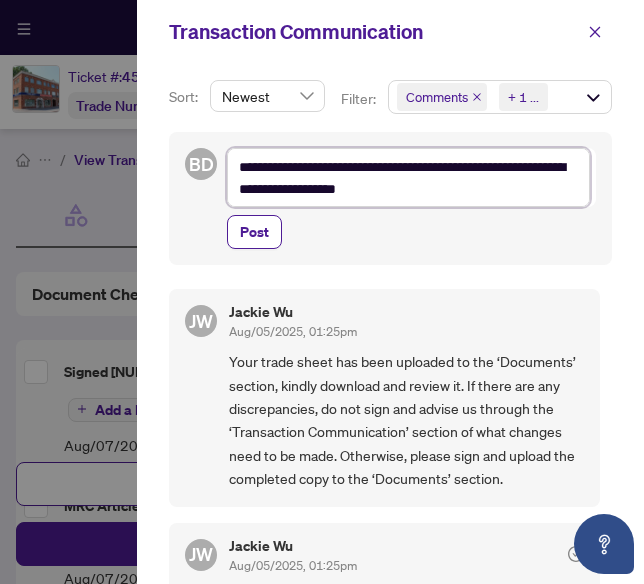 type on "**********" 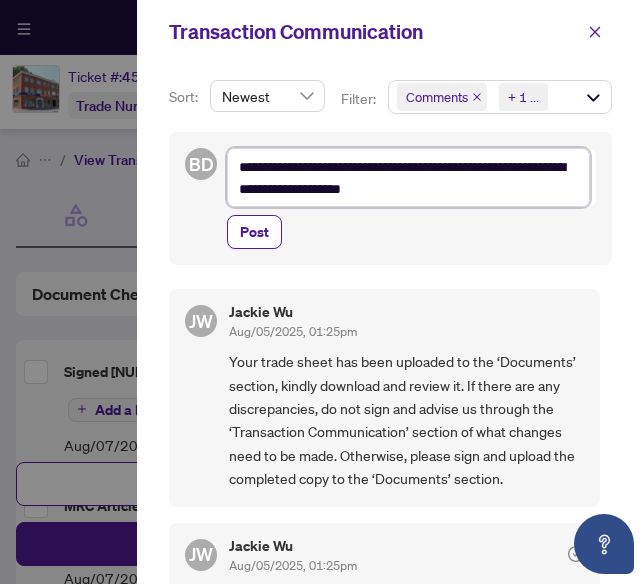 type on "**********" 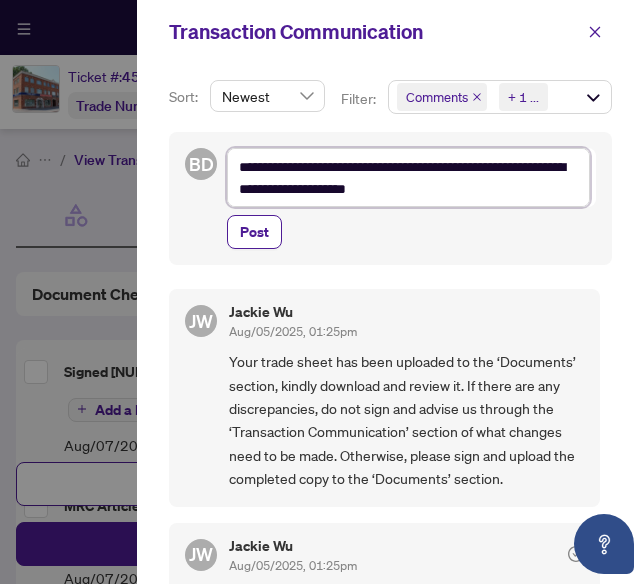 type on "**********" 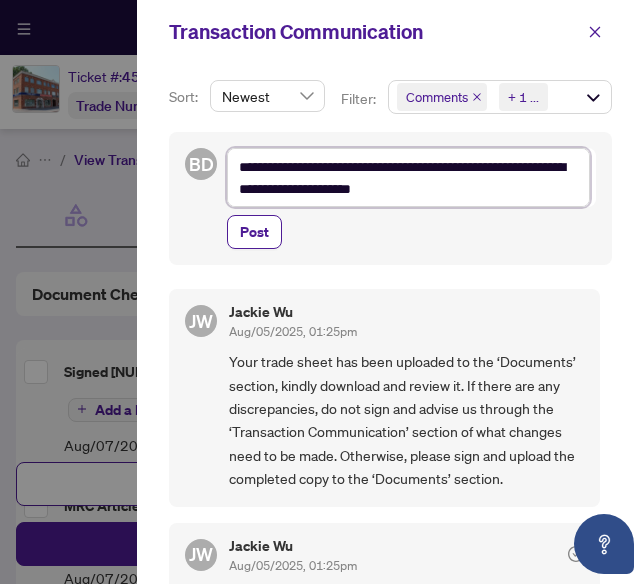 type on "**********" 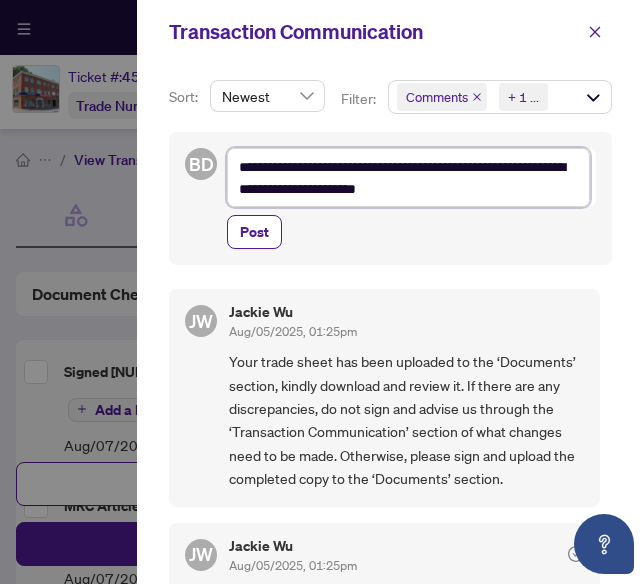 type on "**********" 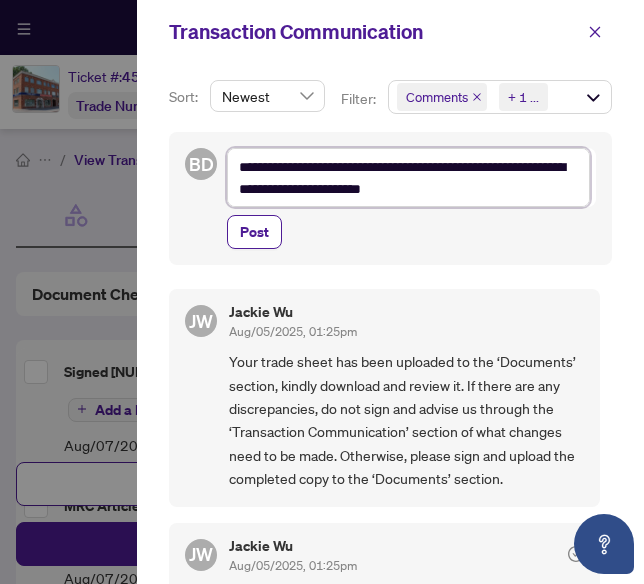 type on "**********" 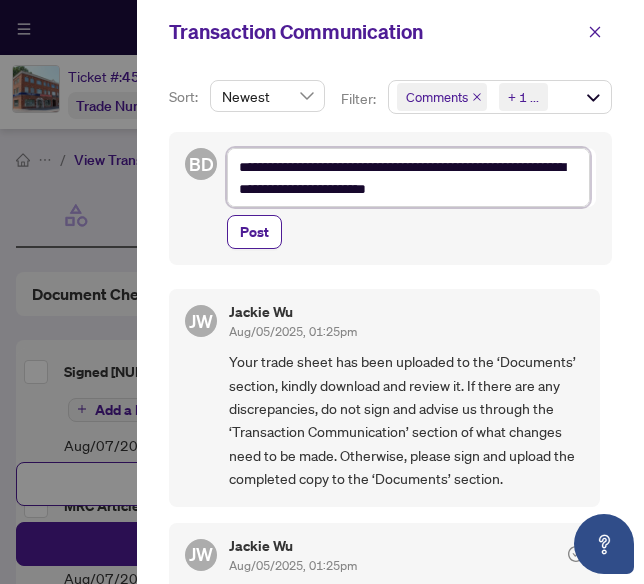 type 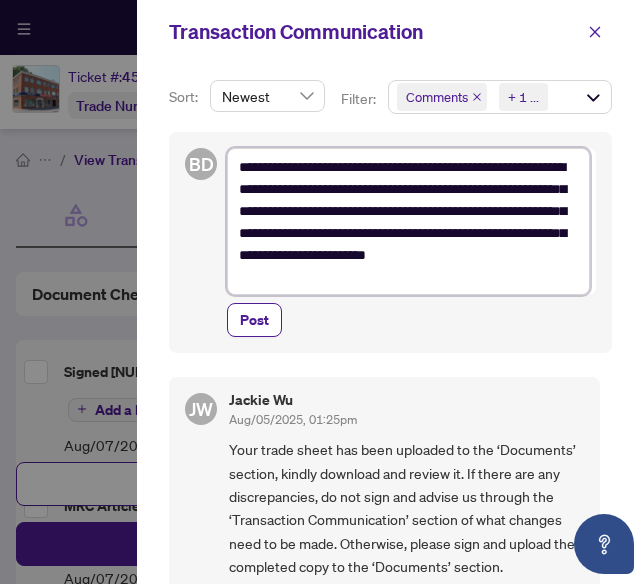 click on "**********" at bounding box center (408, 221) 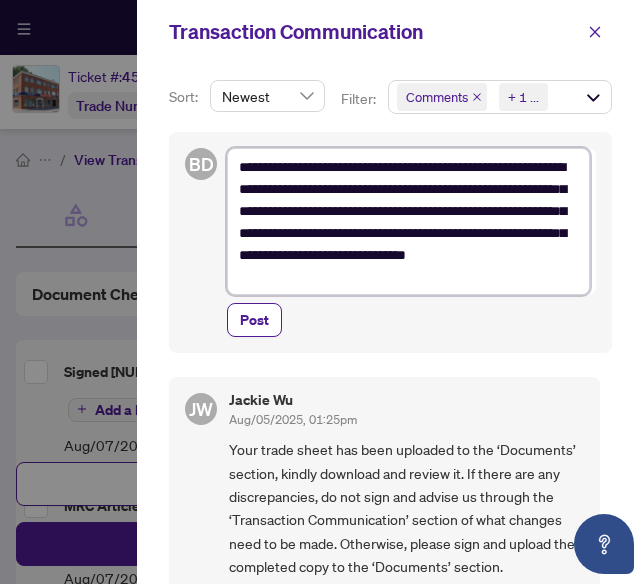 click on "**********" at bounding box center [408, 221] 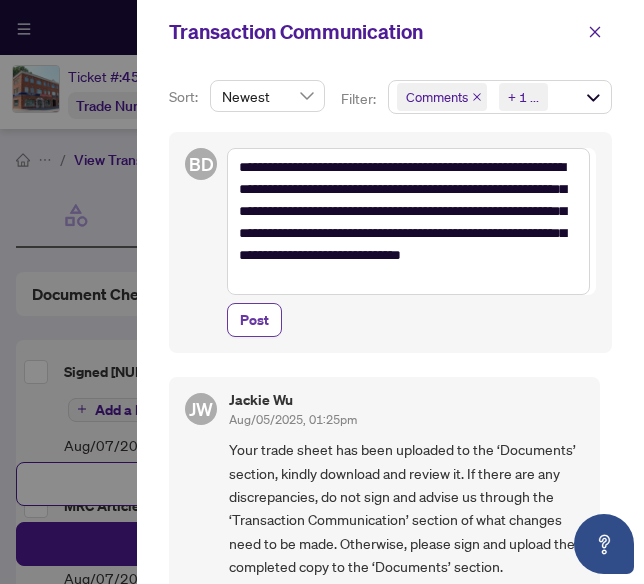 click on "Post" at bounding box center [254, 320] 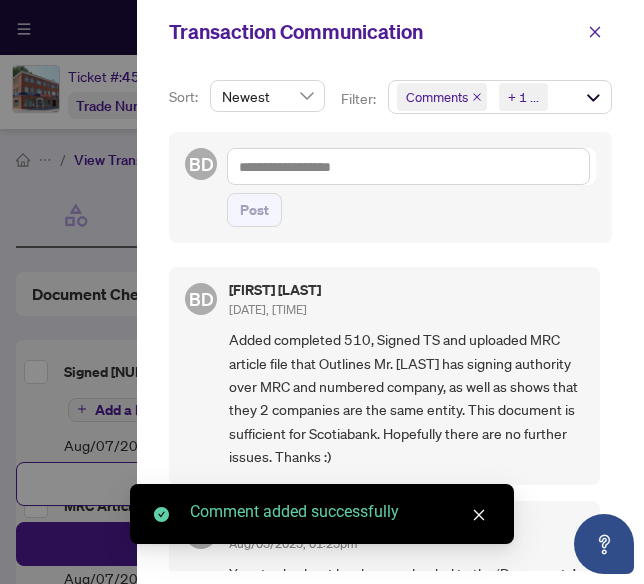 click at bounding box center (322, 292) 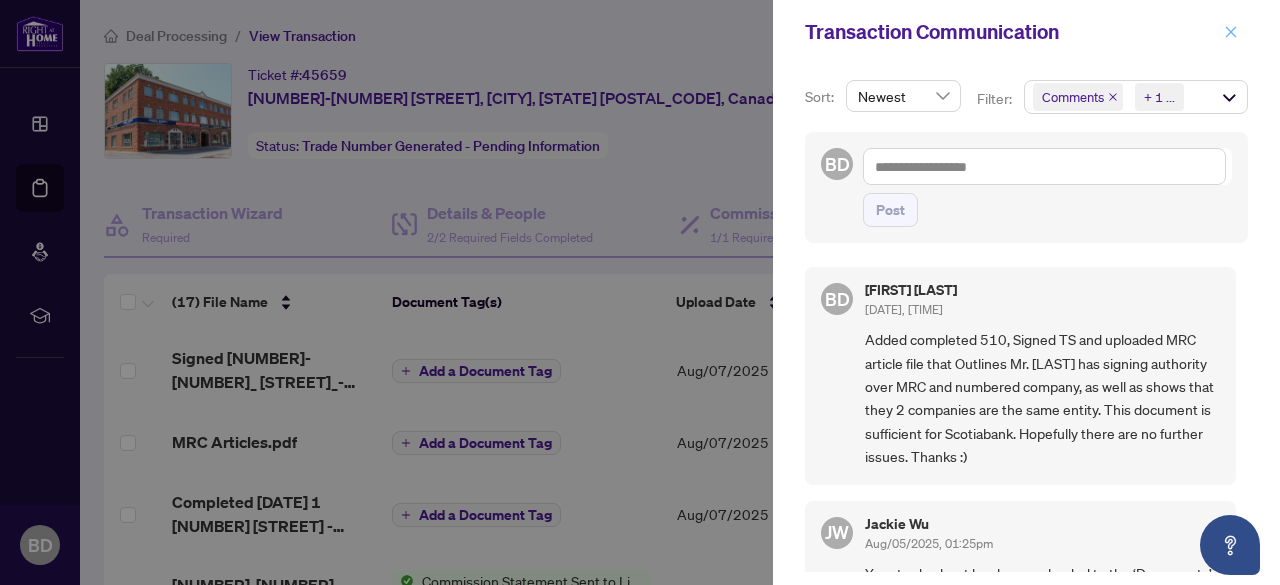 click 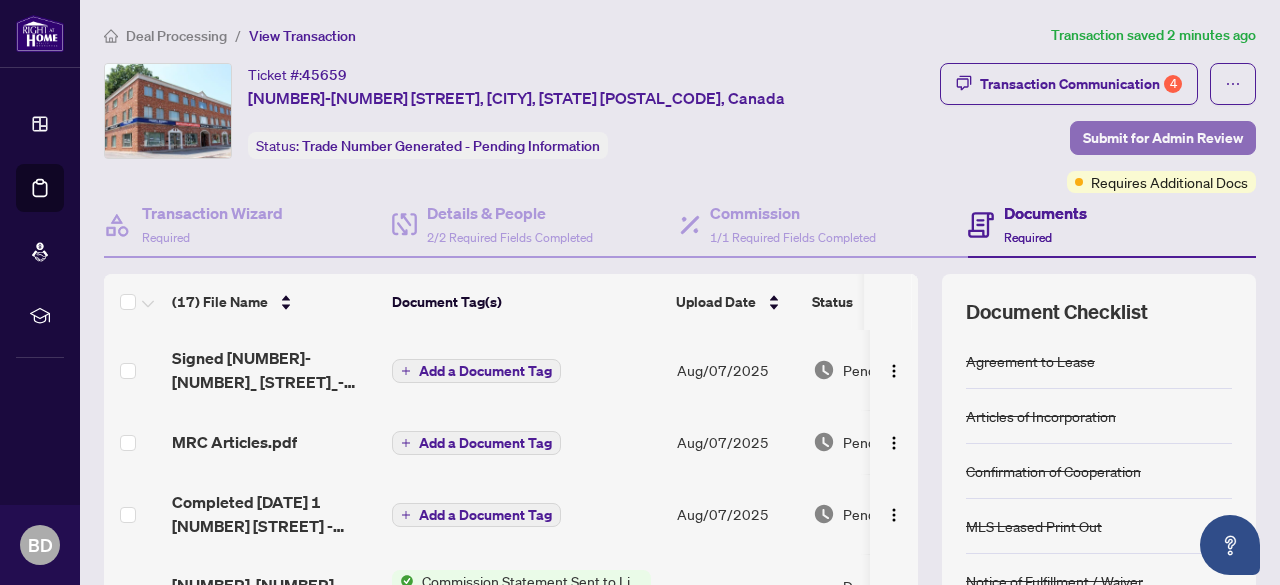 click on "Submit for Admin Review" at bounding box center (1163, 138) 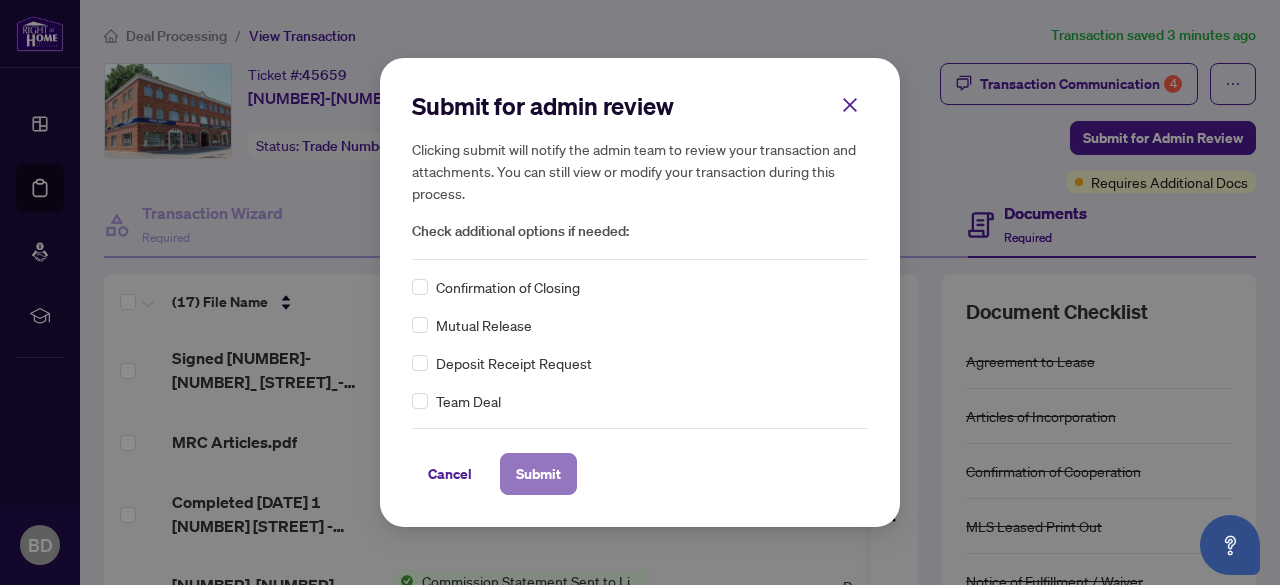 click on "Submit" at bounding box center (538, 474) 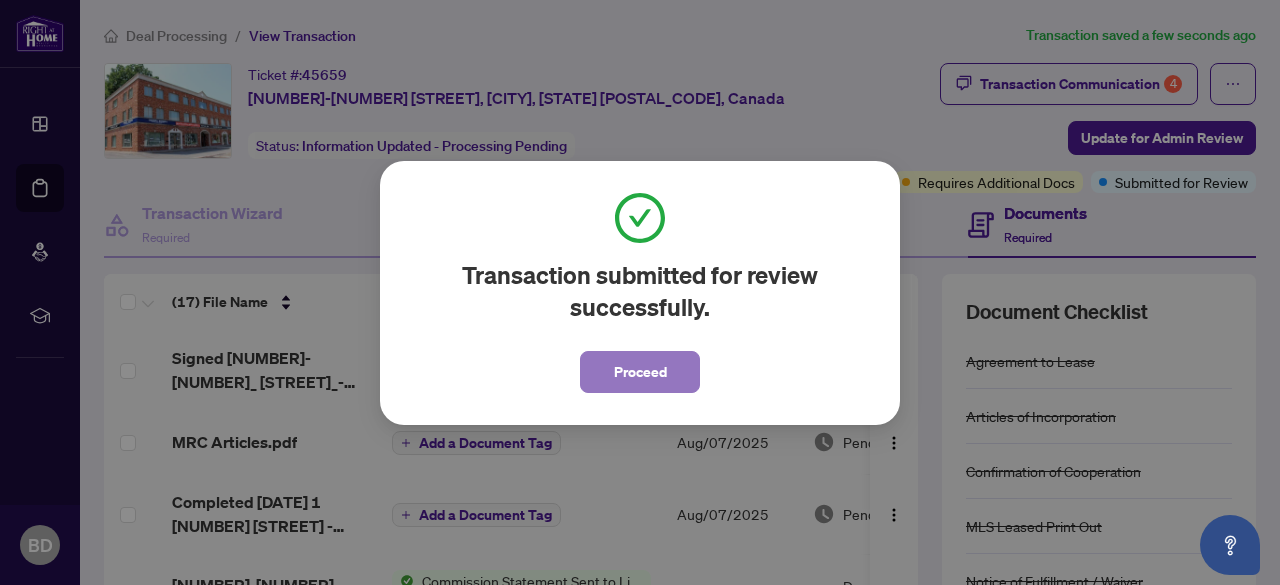click on "Proceed" at bounding box center (640, 372) 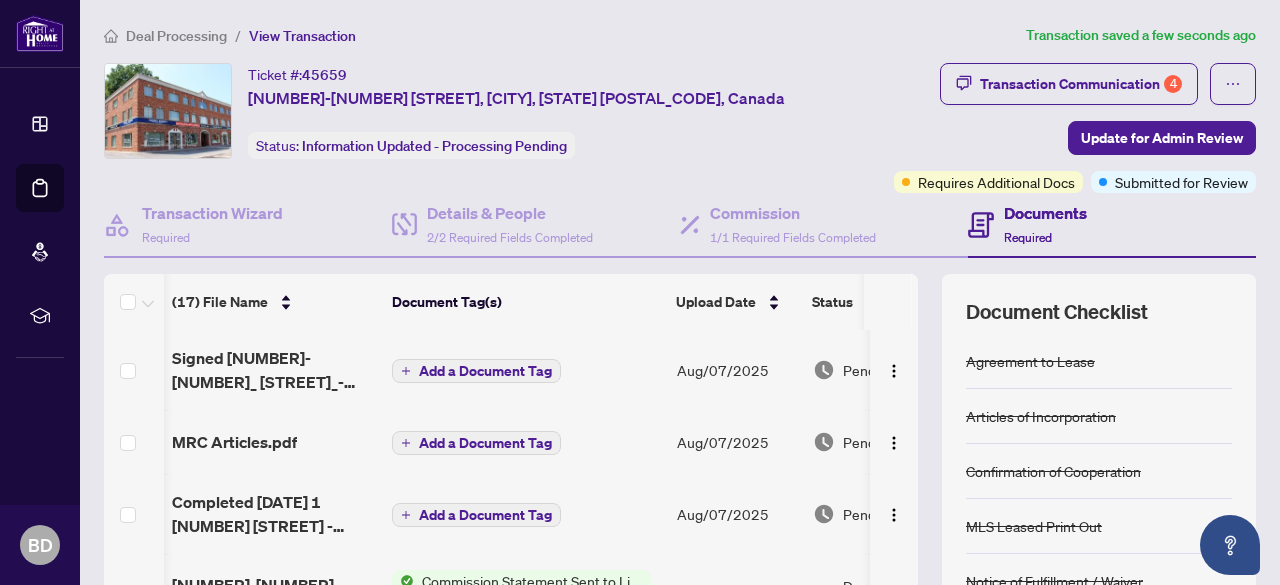 scroll, scrollTop: 0, scrollLeft: 85, axis: horizontal 